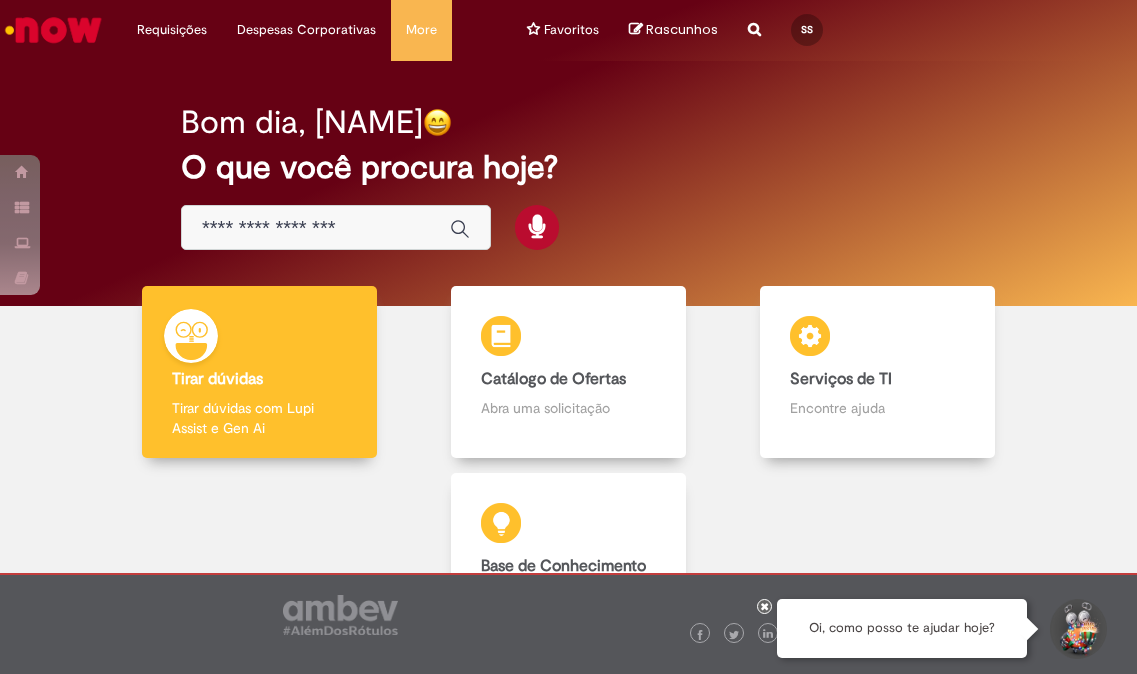 scroll, scrollTop: 0, scrollLeft: 0, axis: both 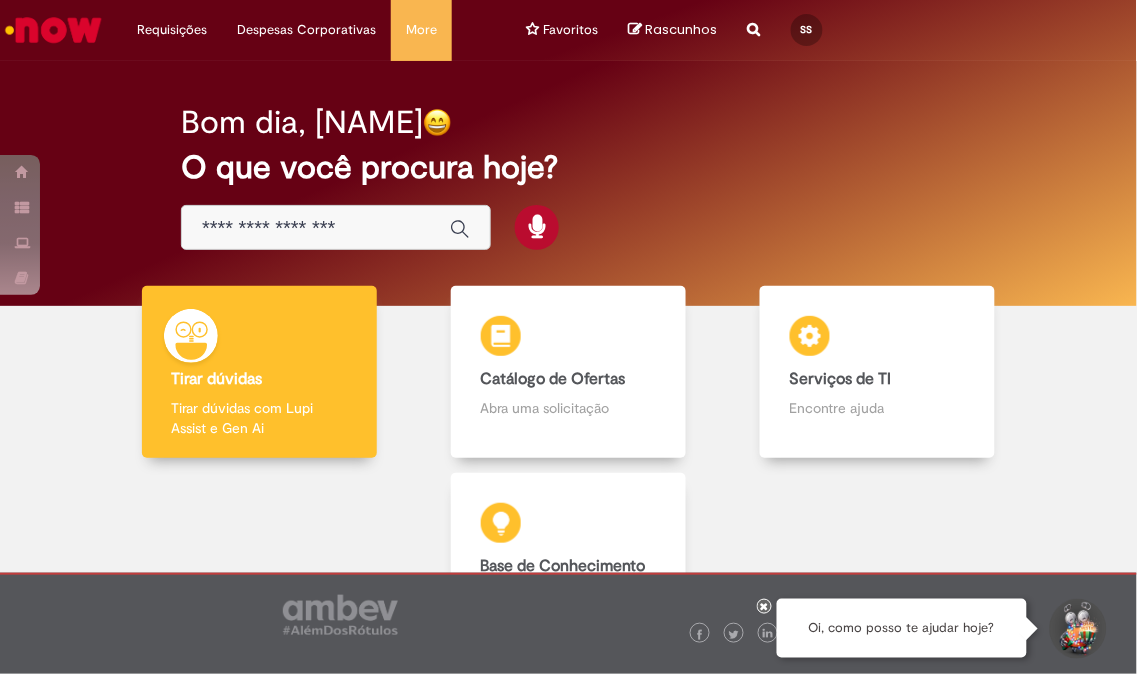 click at bounding box center (336, 227) 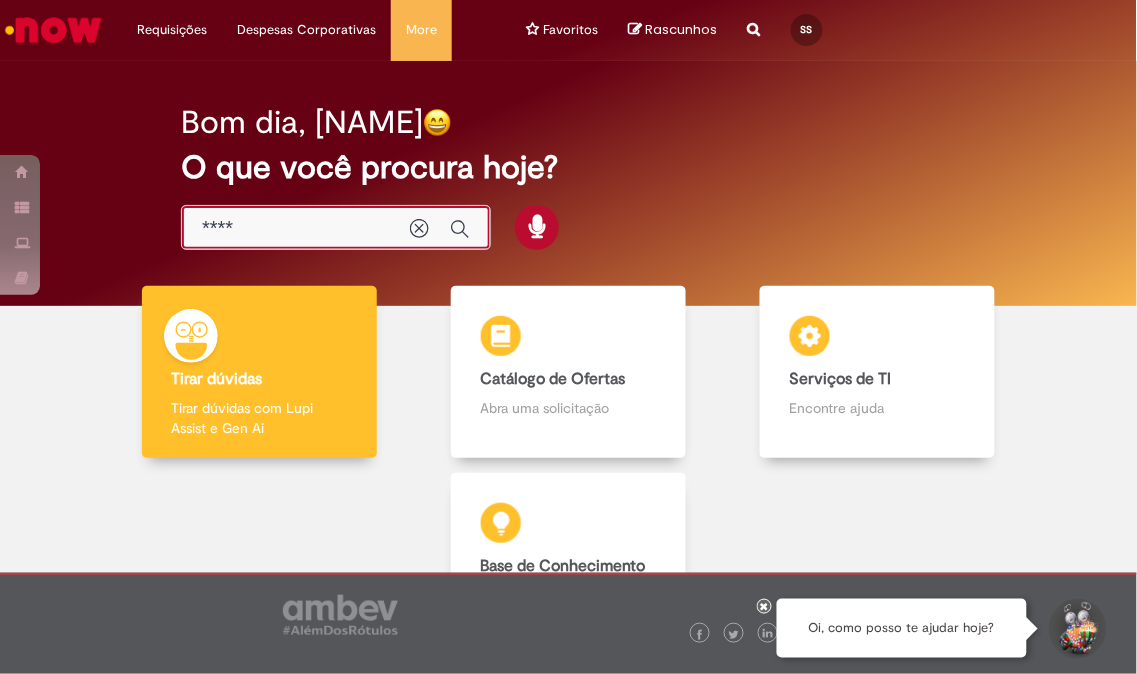 type on "*****" 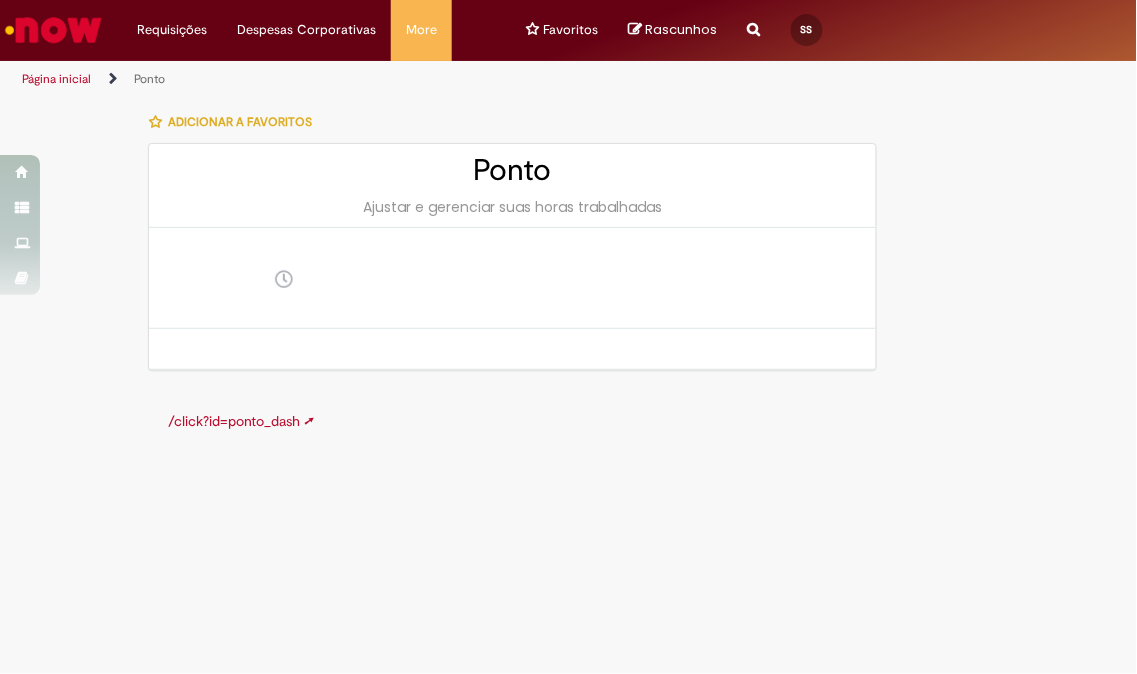 click at bounding box center [53, 30] 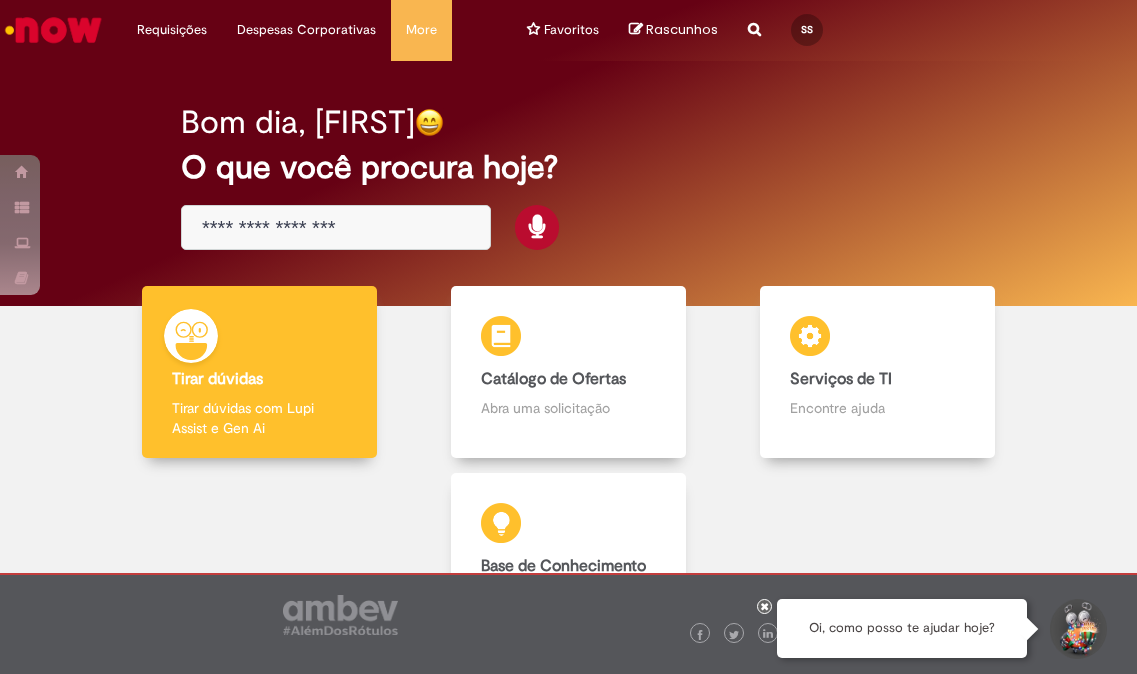 scroll, scrollTop: 0, scrollLeft: 0, axis: both 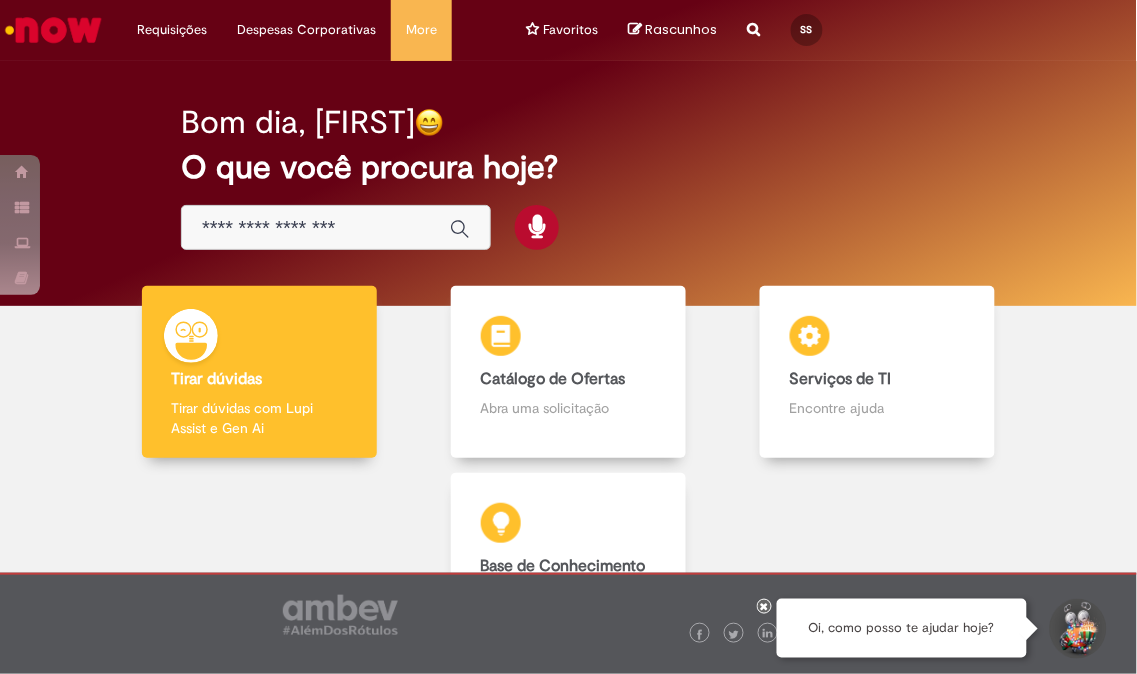 click at bounding box center [316, 228] 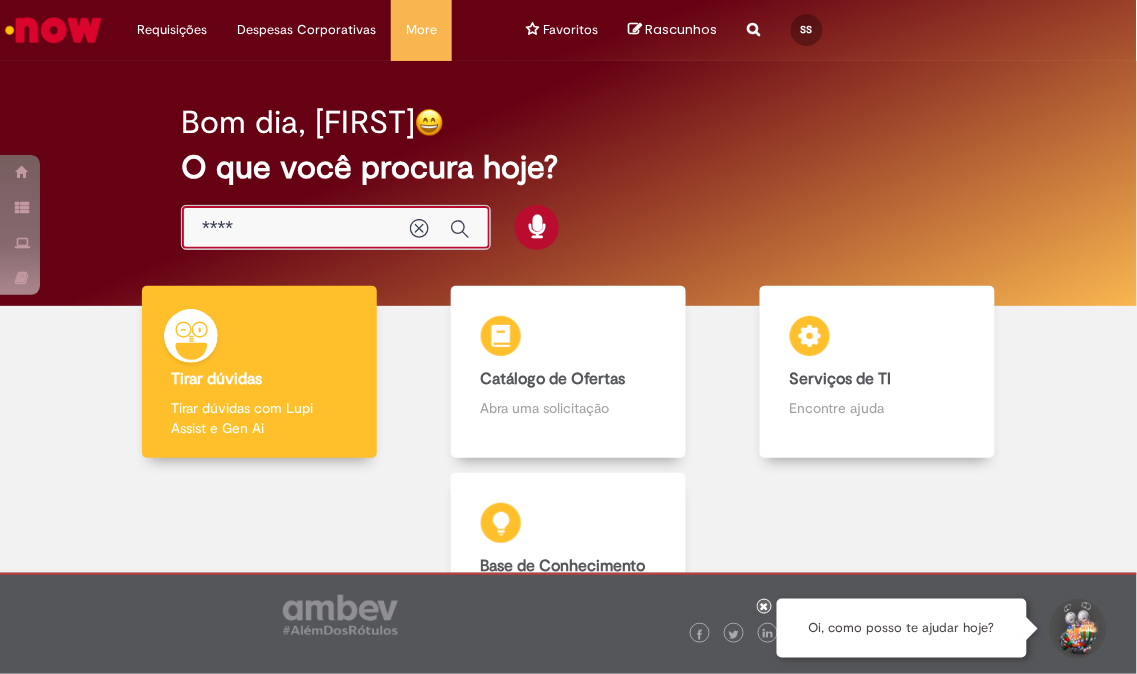 type on "*****" 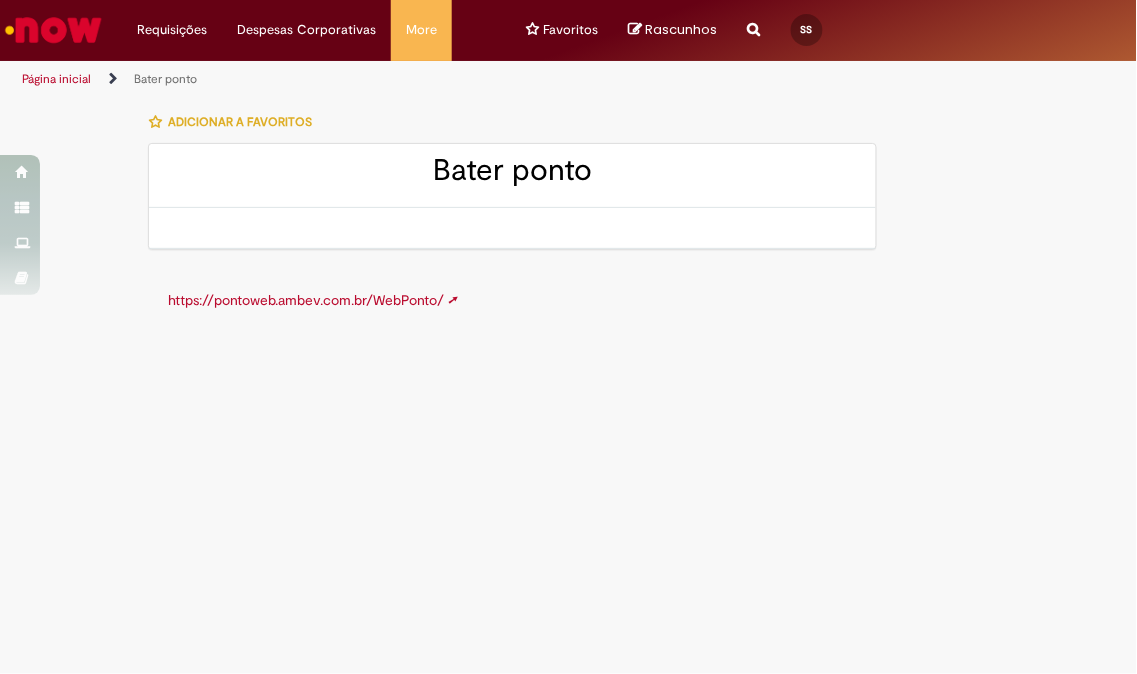 click on "https://pontoweb.ambev.com.br/WebPonto/ ➚" at bounding box center [313, 300] 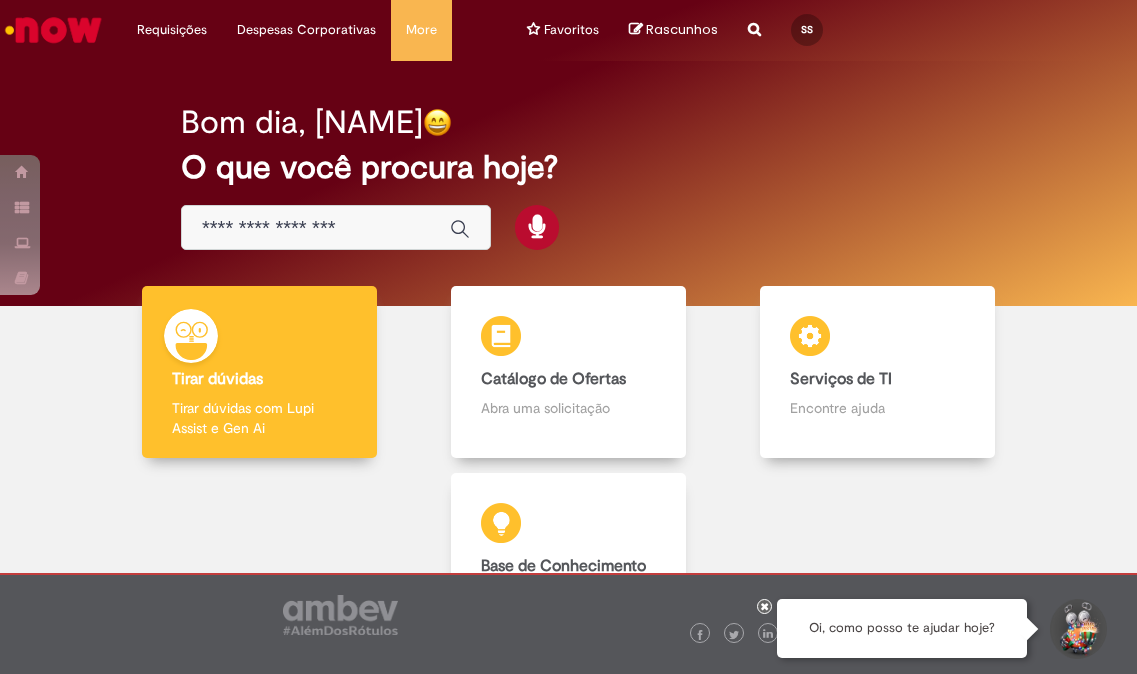 scroll, scrollTop: 0, scrollLeft: 0, axis: both 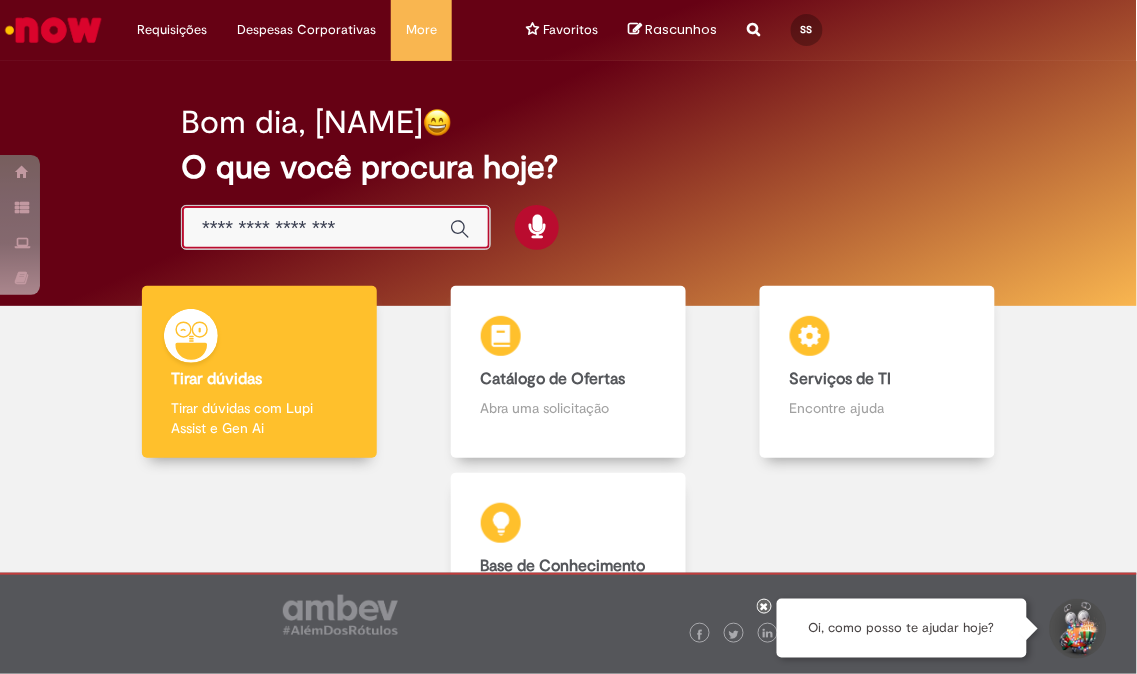 click at bounding box center [316, 228] 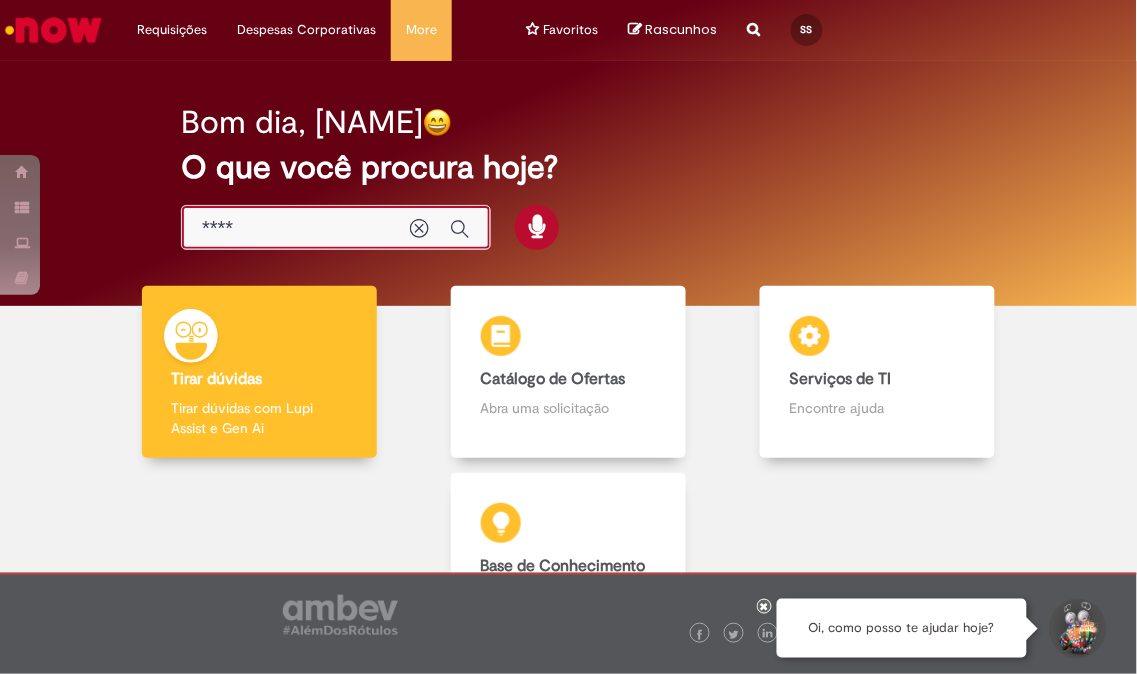 type on "*****" 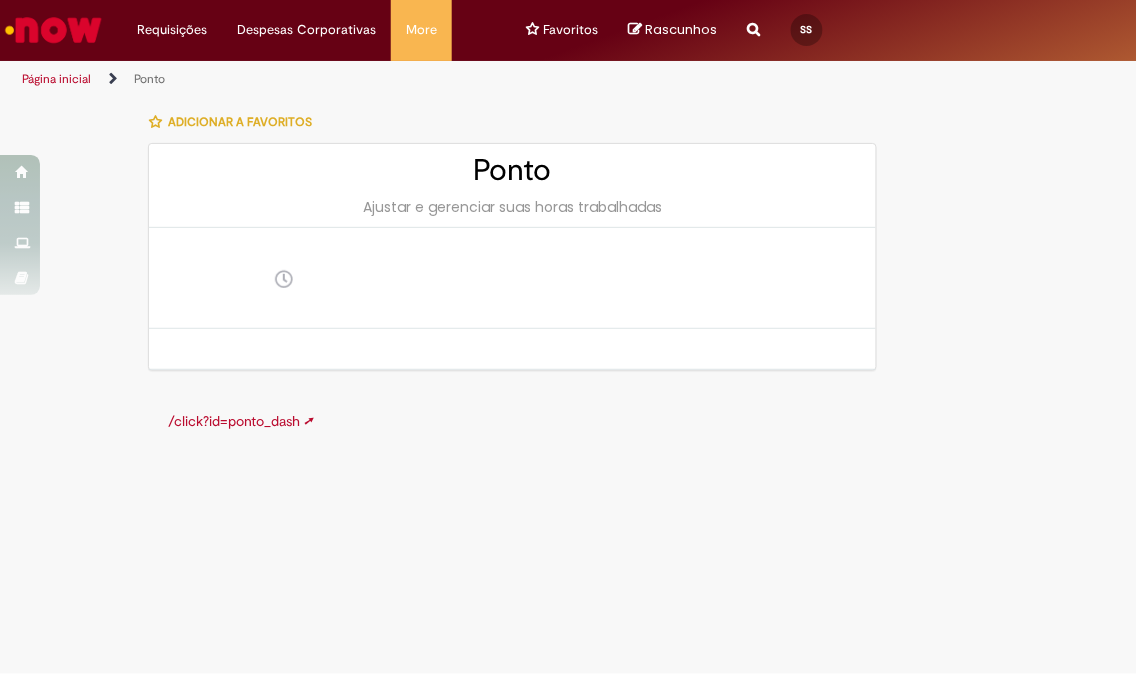 click on "/click?id=ponto_dash ➚" at bounding box center [512, 421] 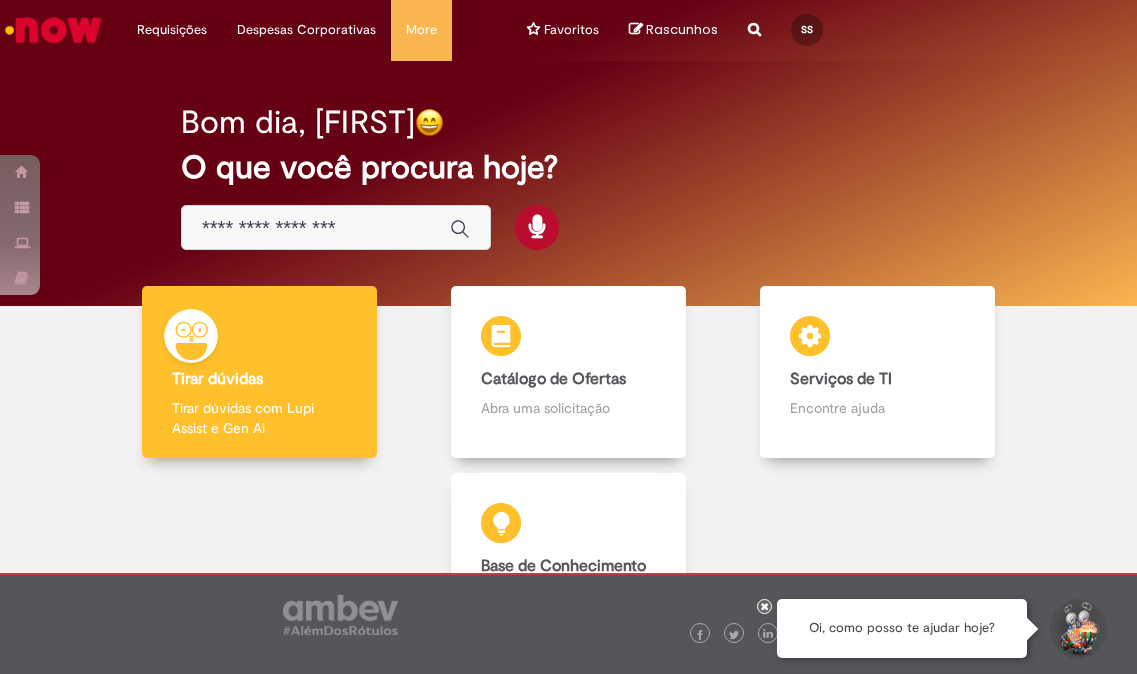 scroll, scrollTop: 0, scrollLeft: 0, axis: both 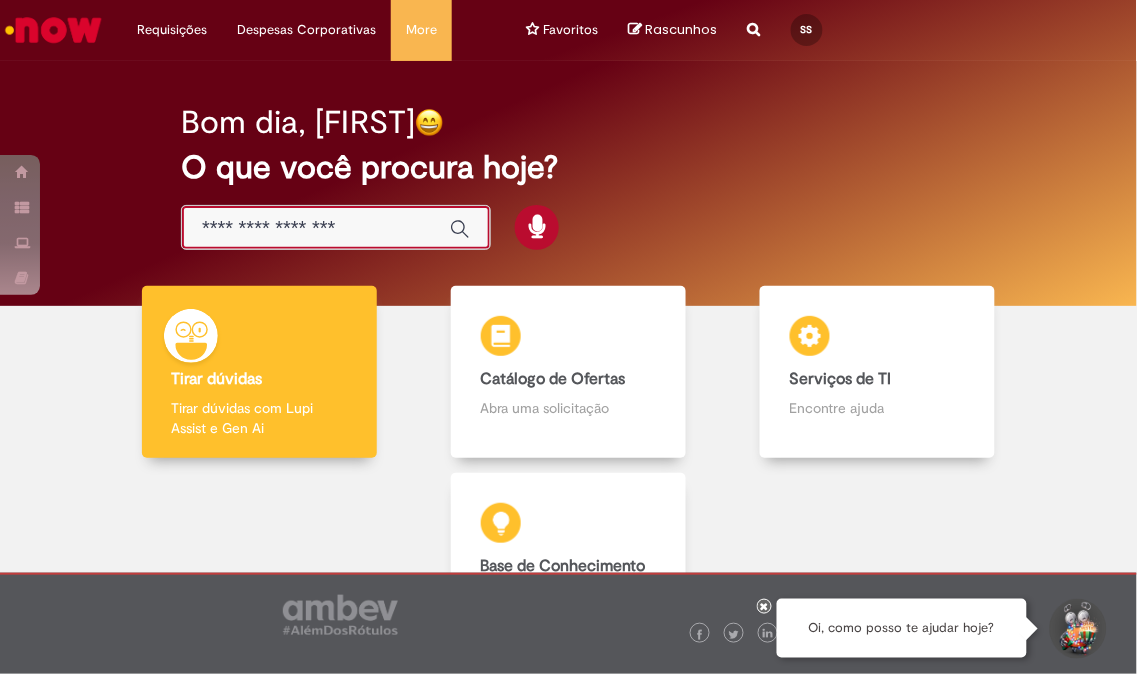 click at bounding box center [316, 228] 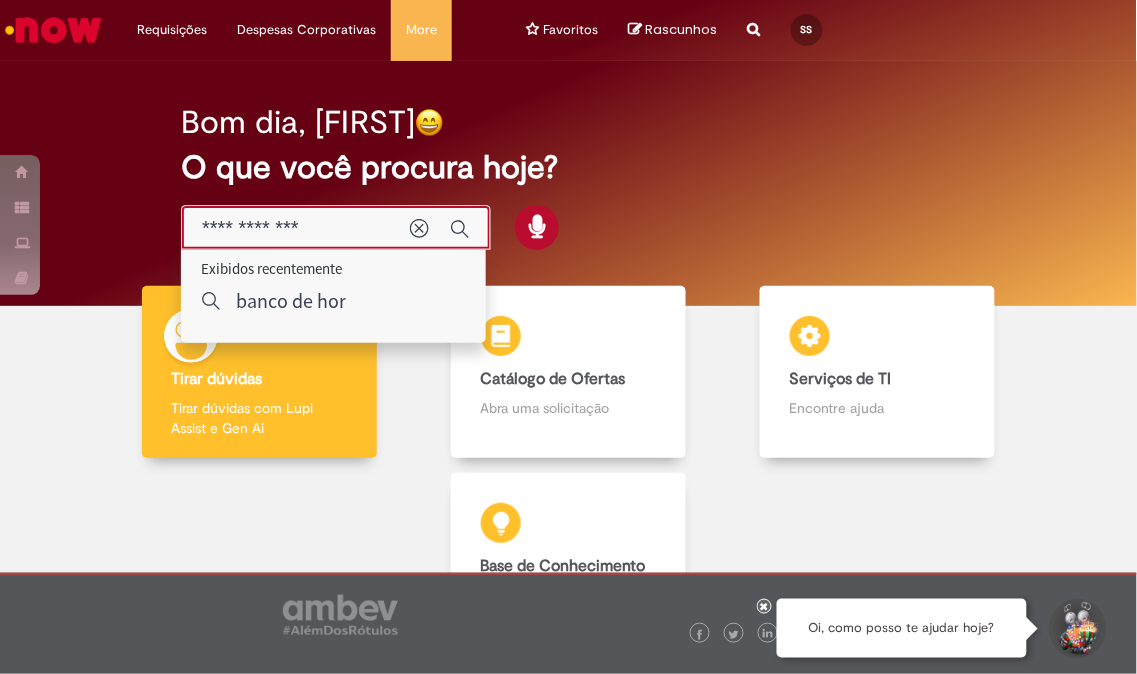 type on "**********" 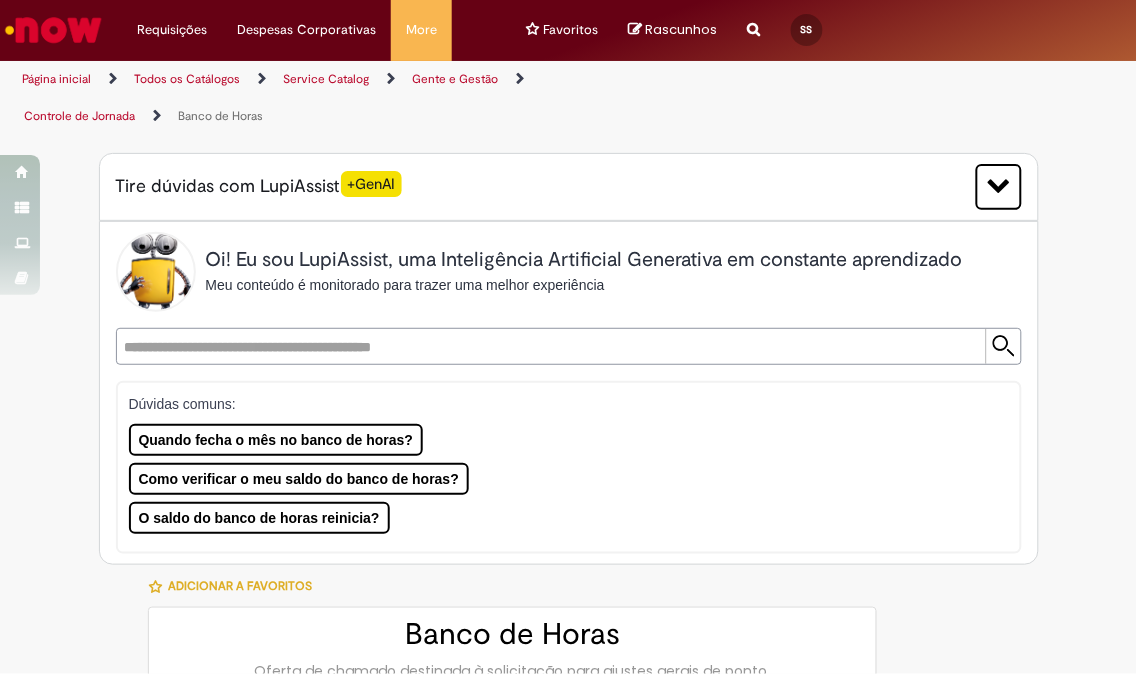type on "********" 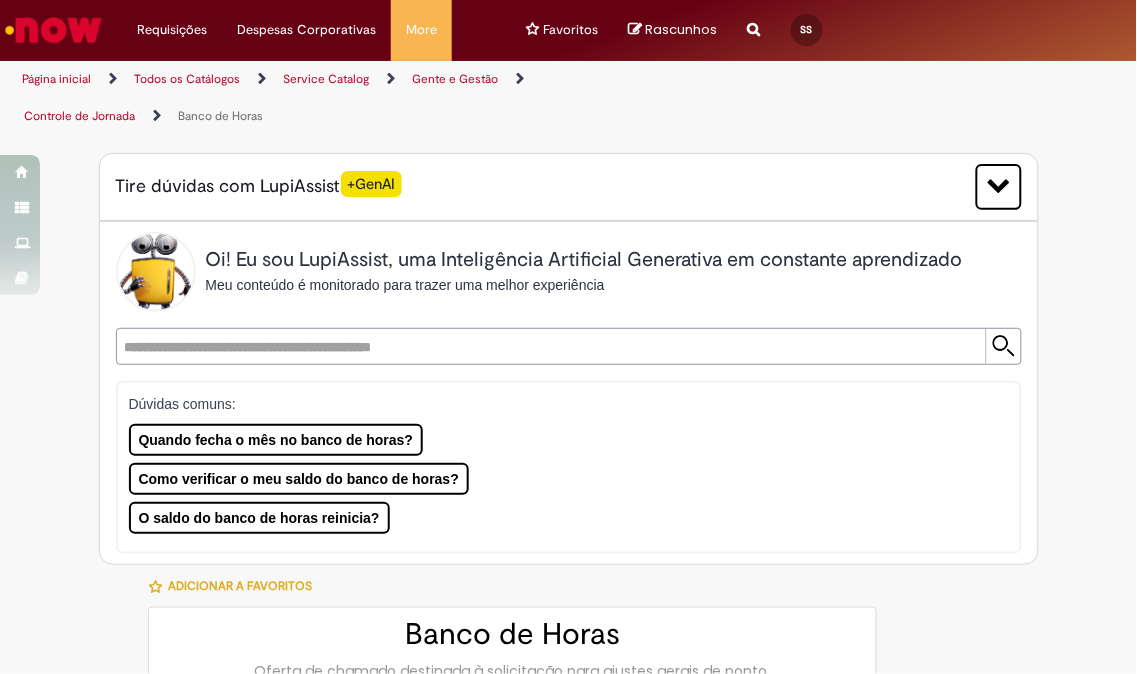 type on "**********" 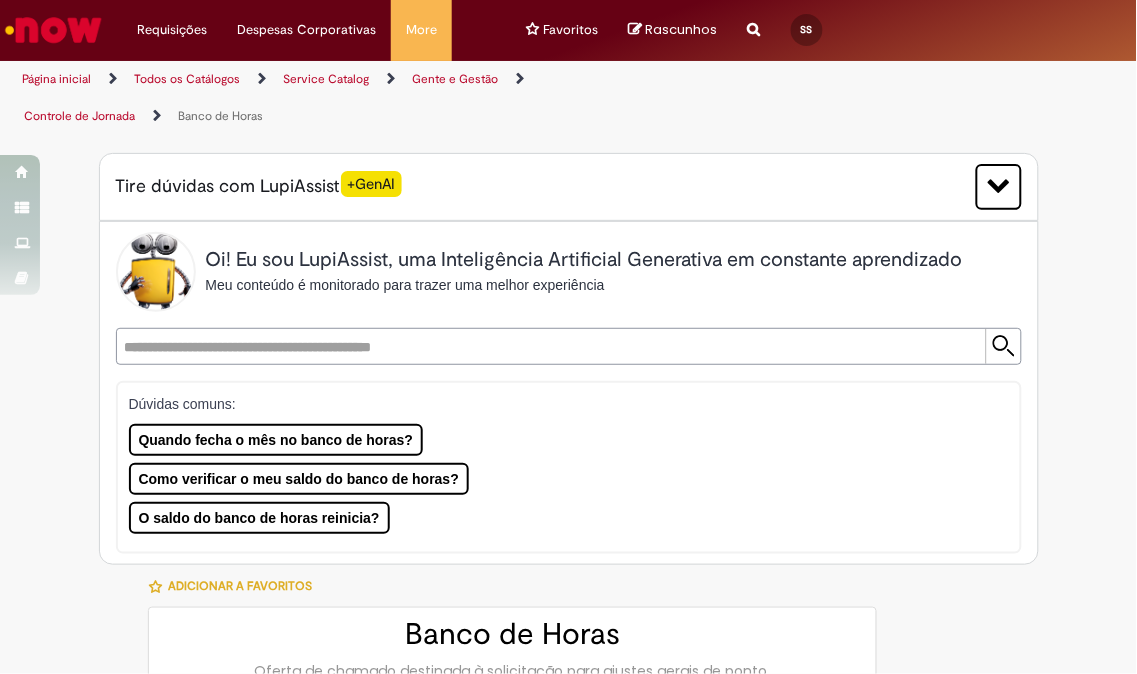 type on "**********" 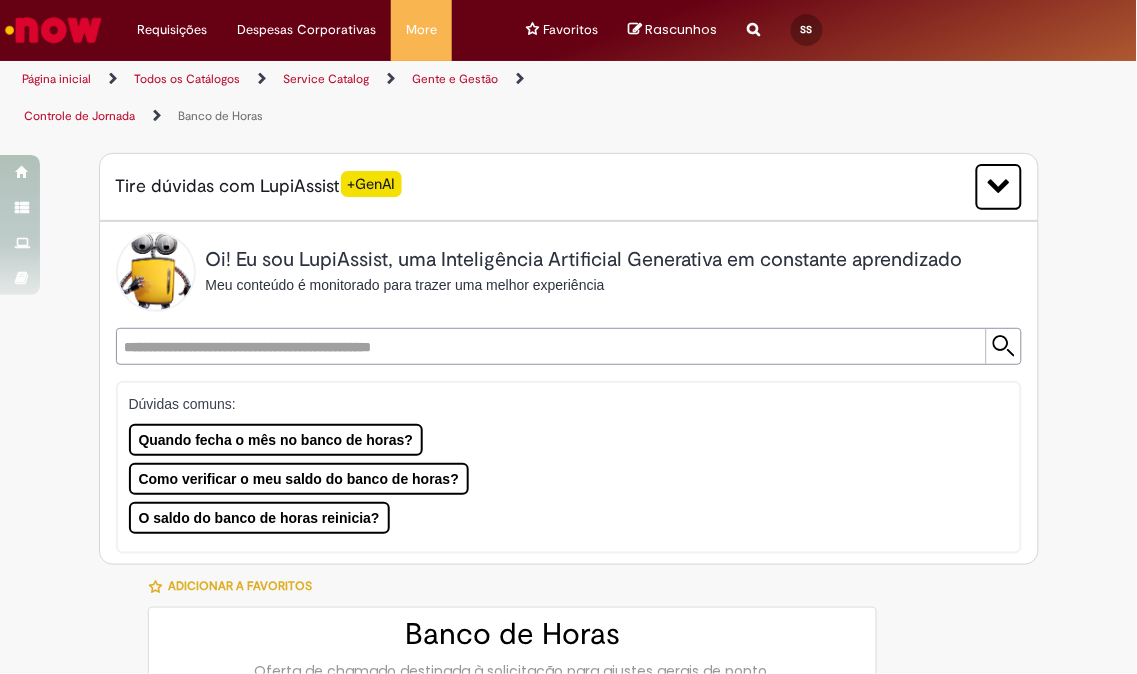 type on "**********" 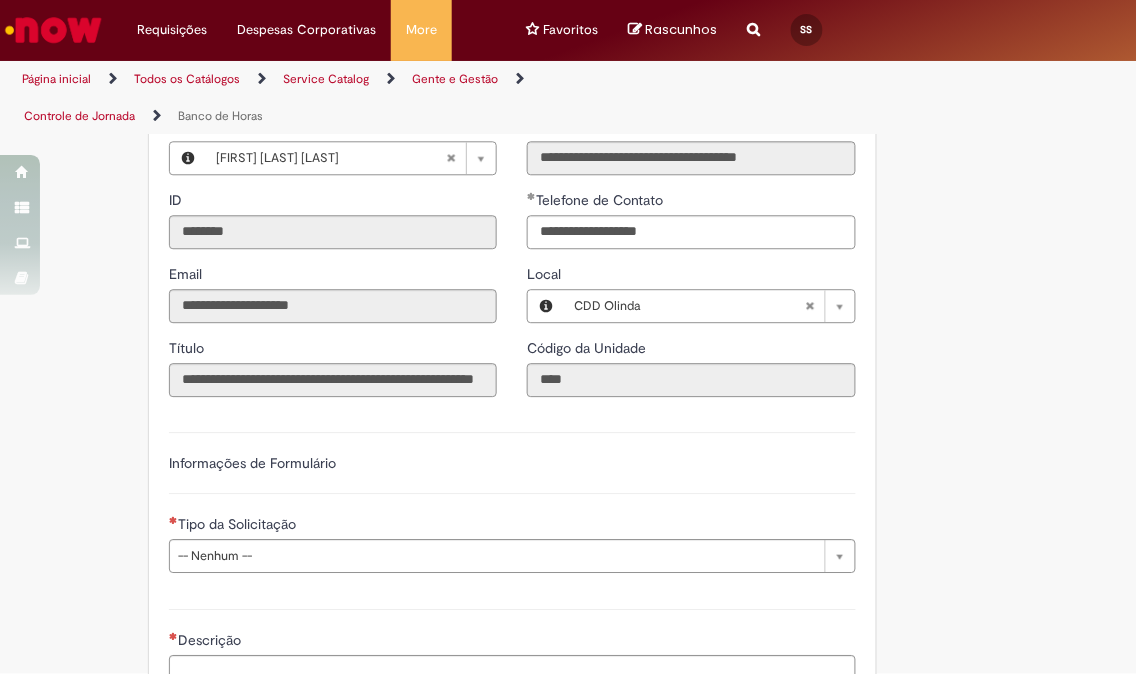 scroll, scrollTop: 1111, scrollLeft: 0, axis: vertical 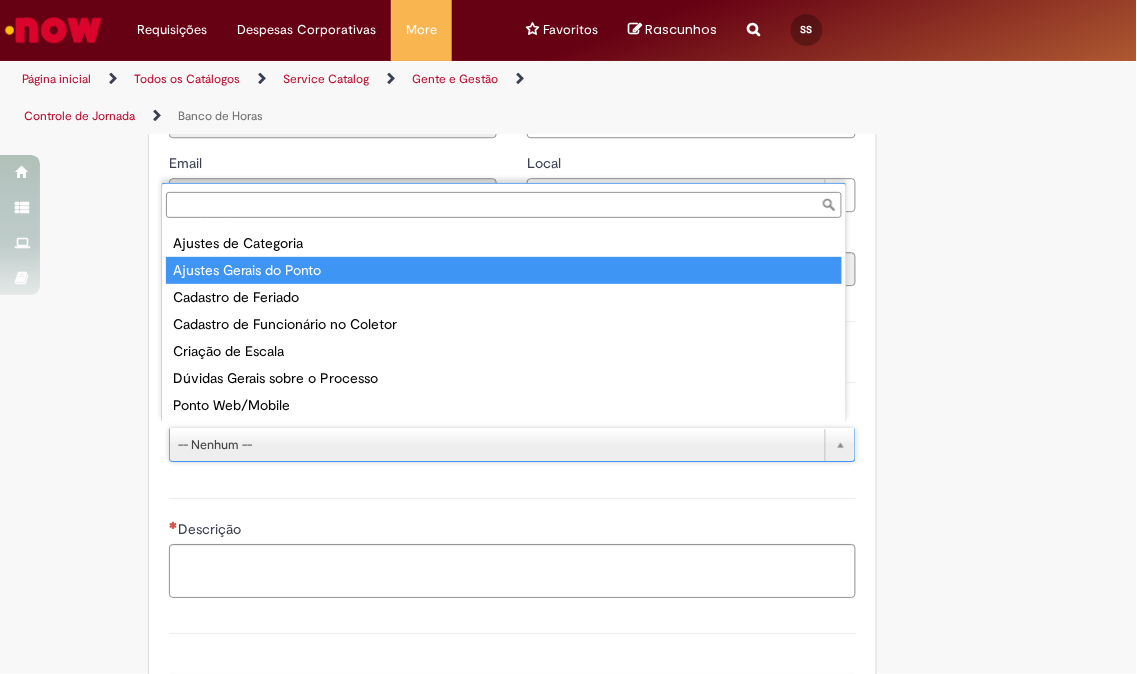 type on "**********" 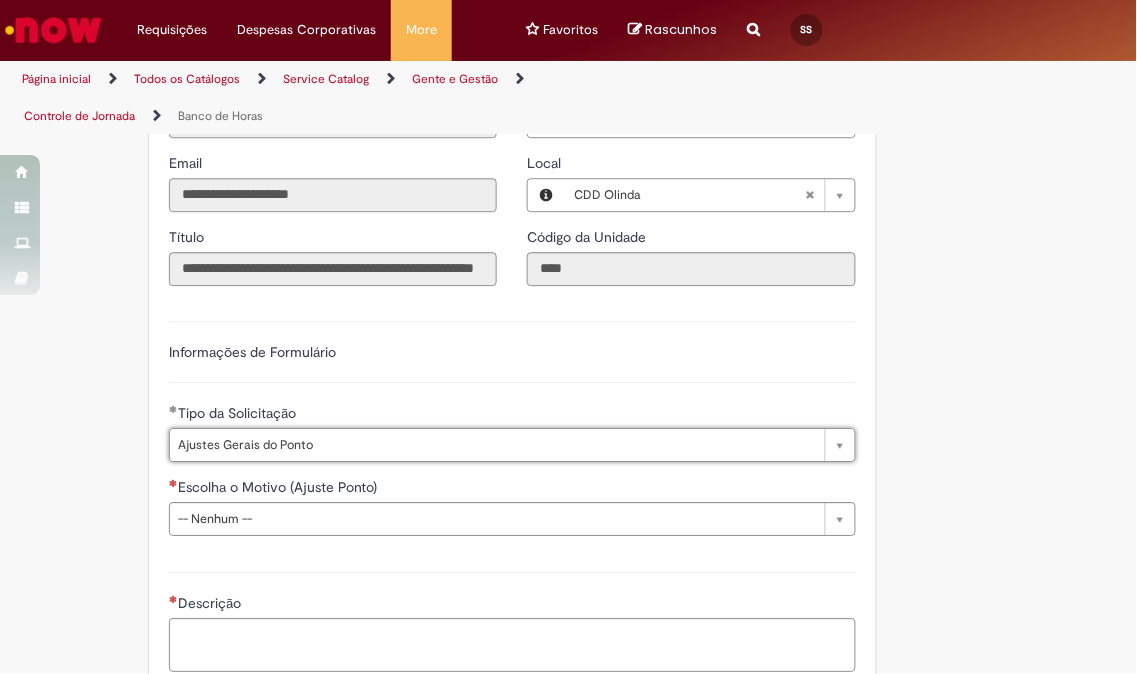 scroll, scrollTop: 1406, scrollLeft: 0, axis: vertical 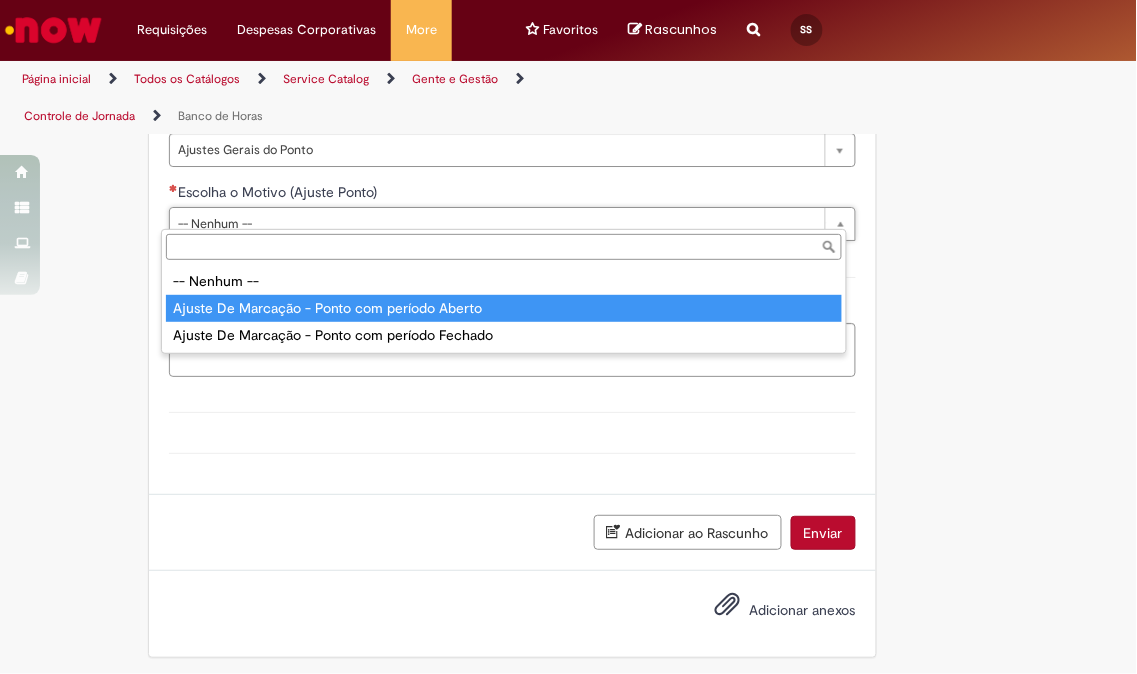 type on "**********" 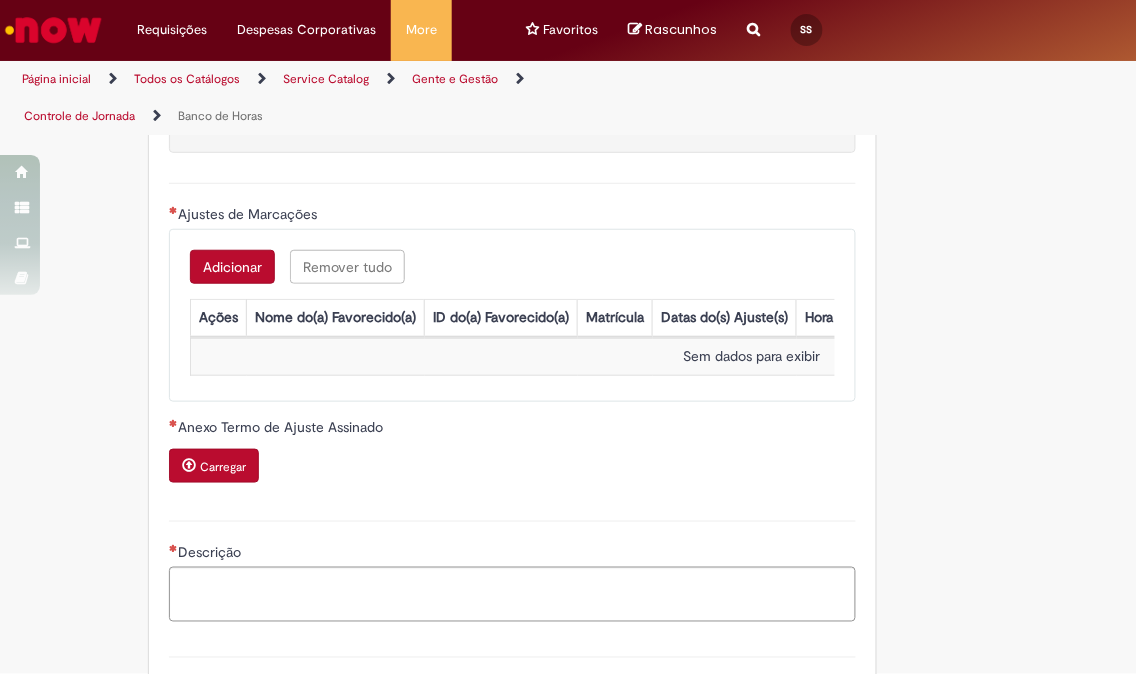 scroll, scrollTop: 1517, scrollLeft: 0, axis: vertical 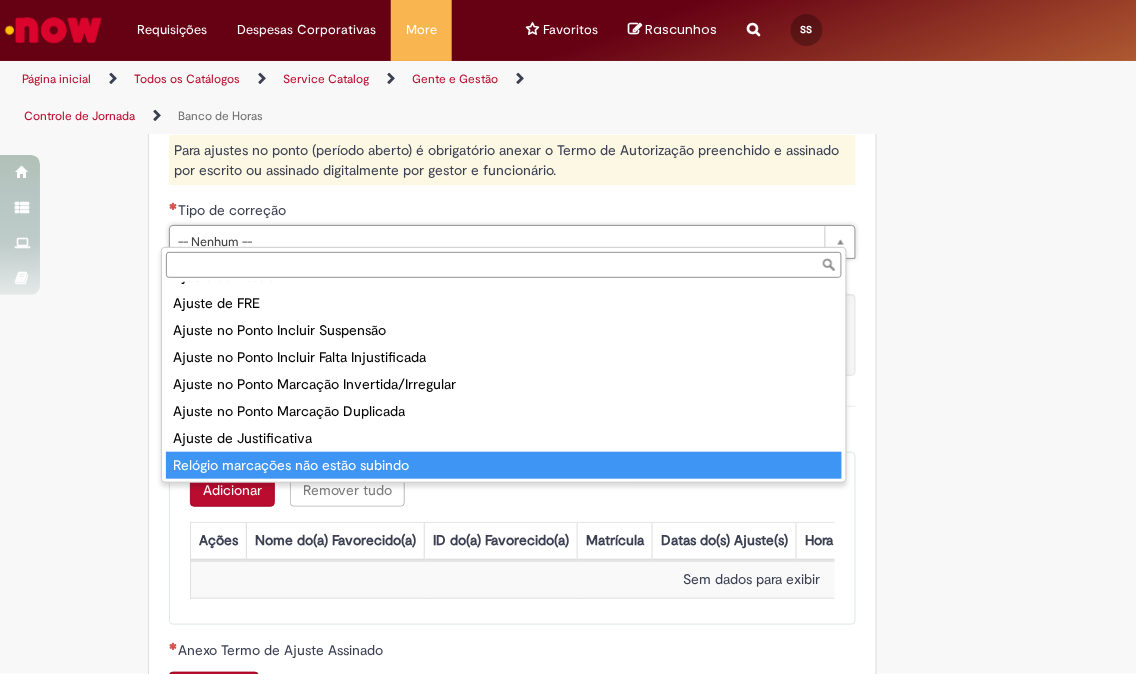 type on "**********" 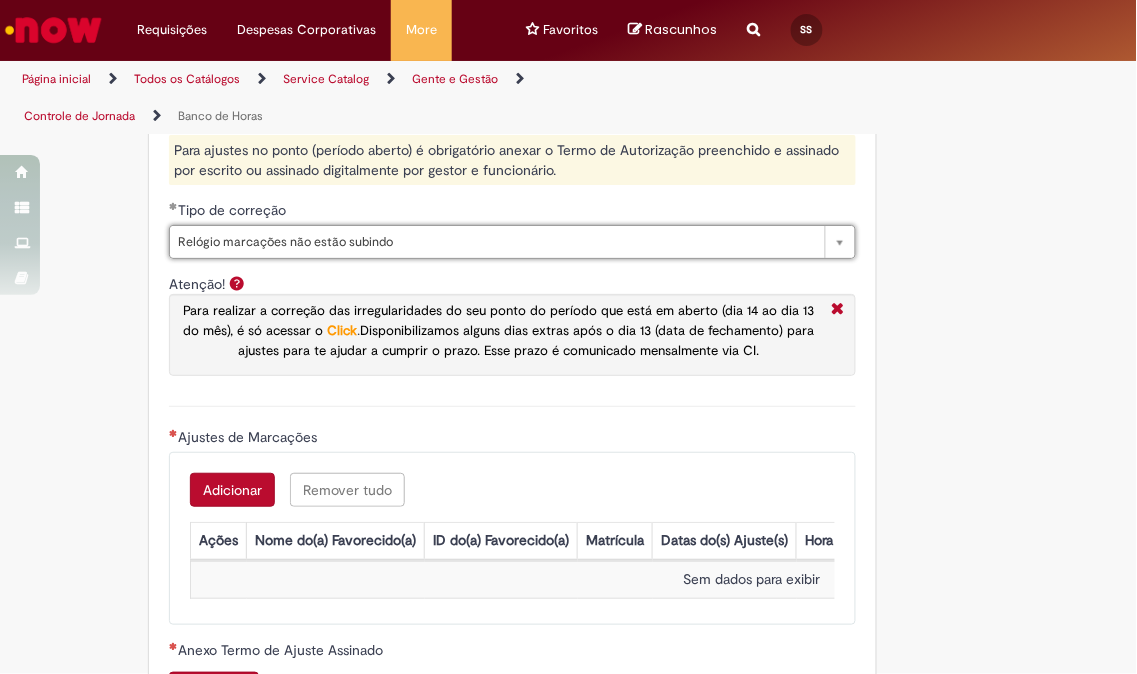click on "Adicionar" at bounding box center [232, 490] 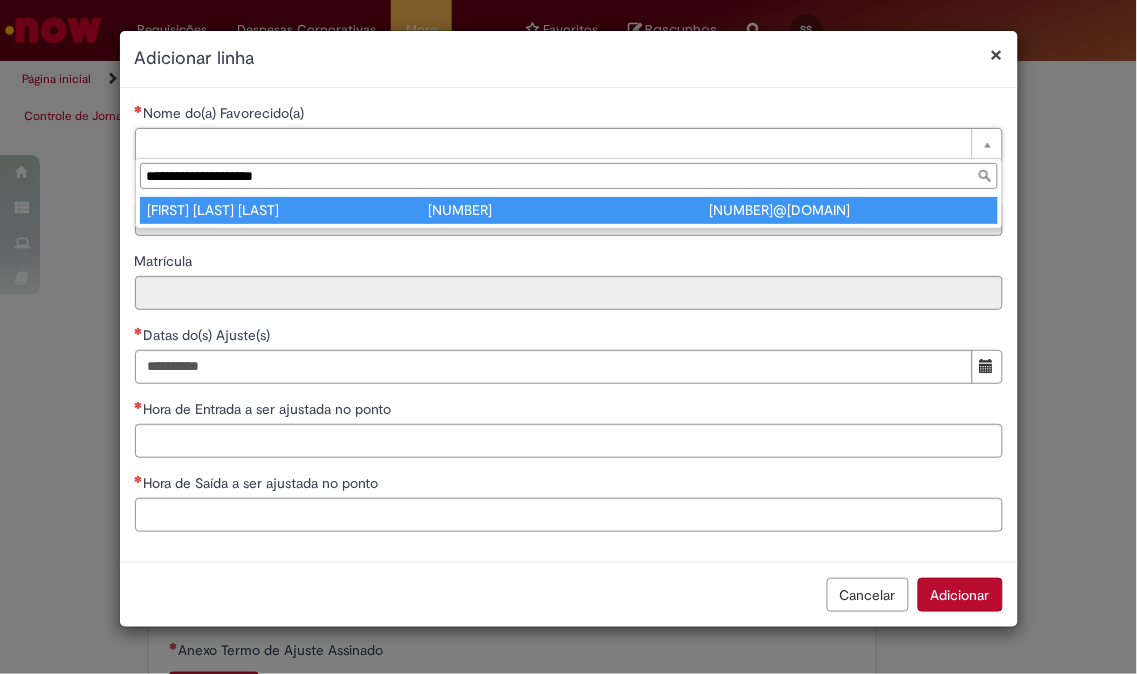 type on "**********" 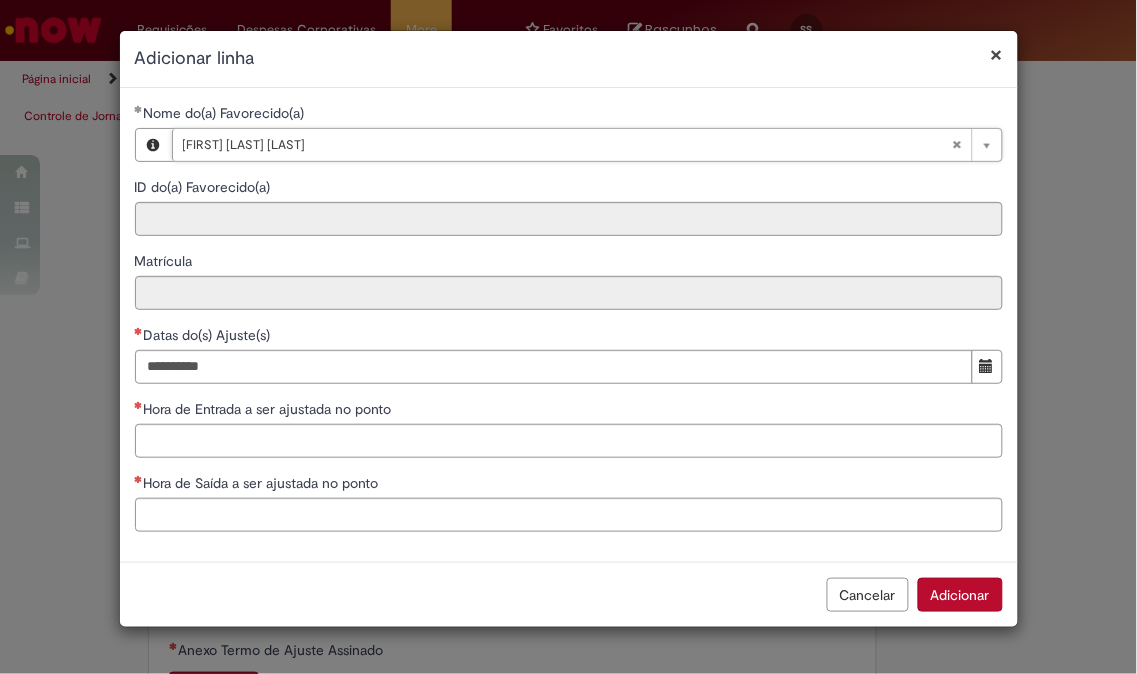 type on "********" 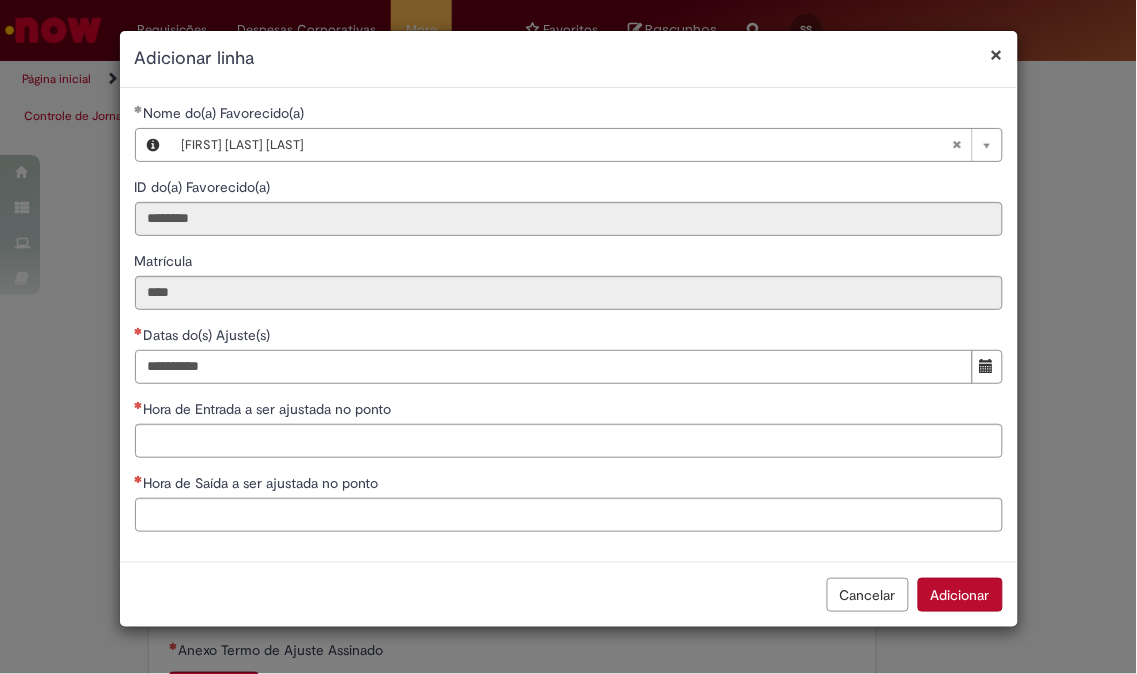 click on "Datas do(s) Ajuste(s)" at bounding box center (554, 367) 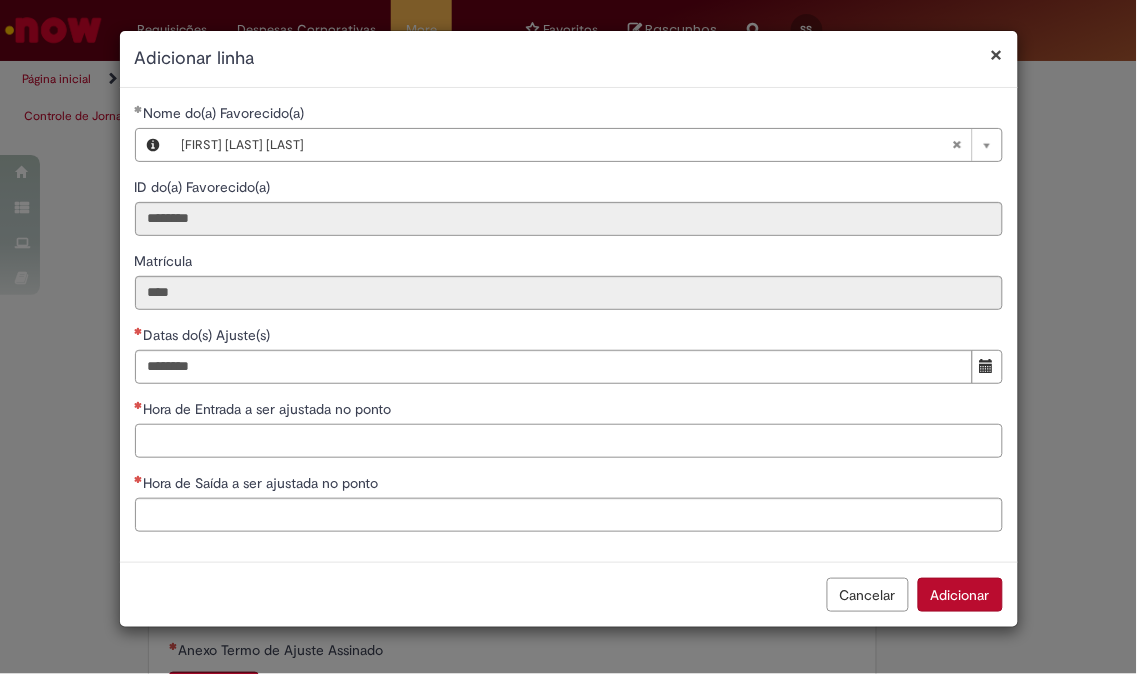 click on "Hora de Entrada a ser ajustada no ponto" at bounding box center [569, 441] 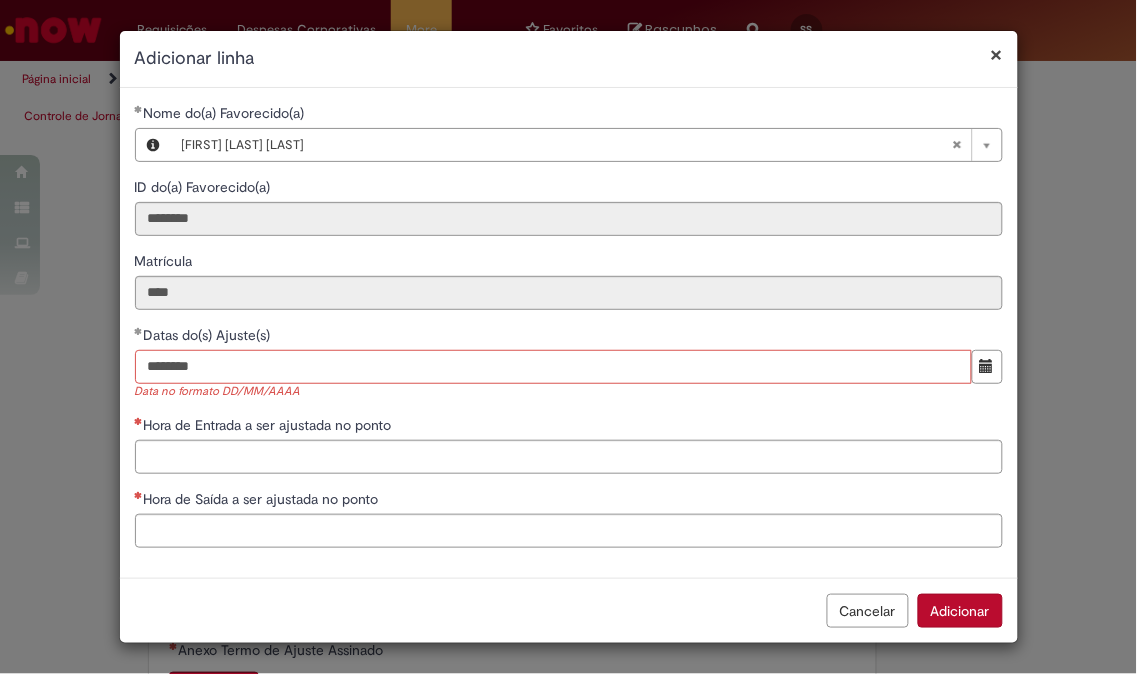 click on "********" at bounding box center (553, 367) 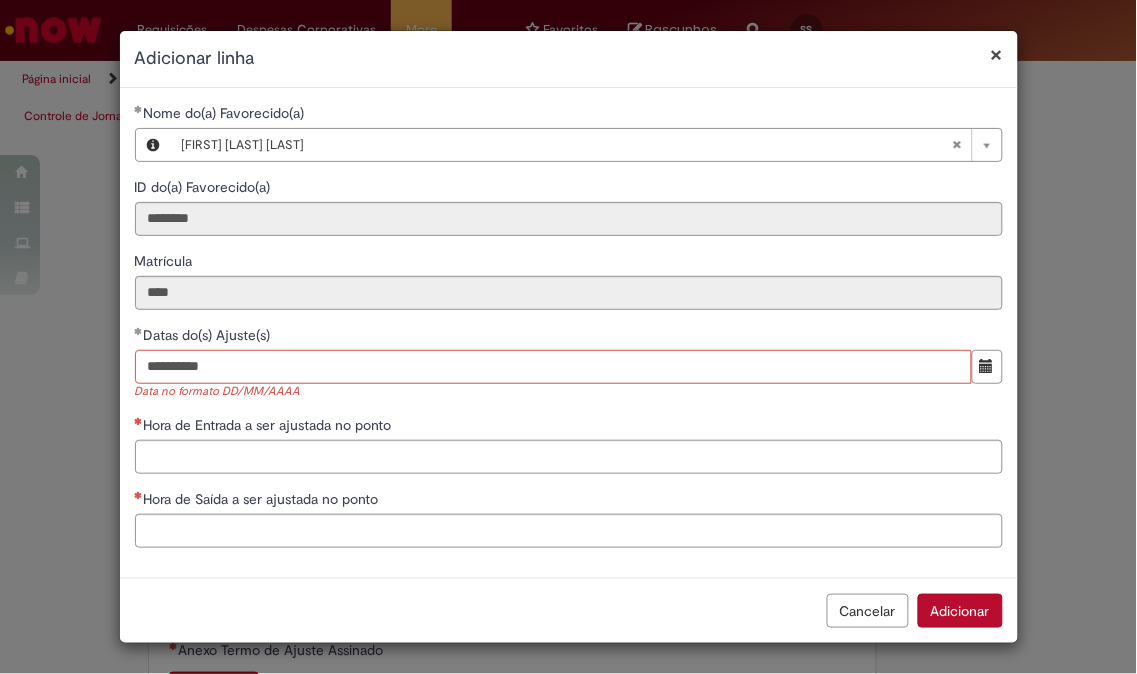 type on "**********" 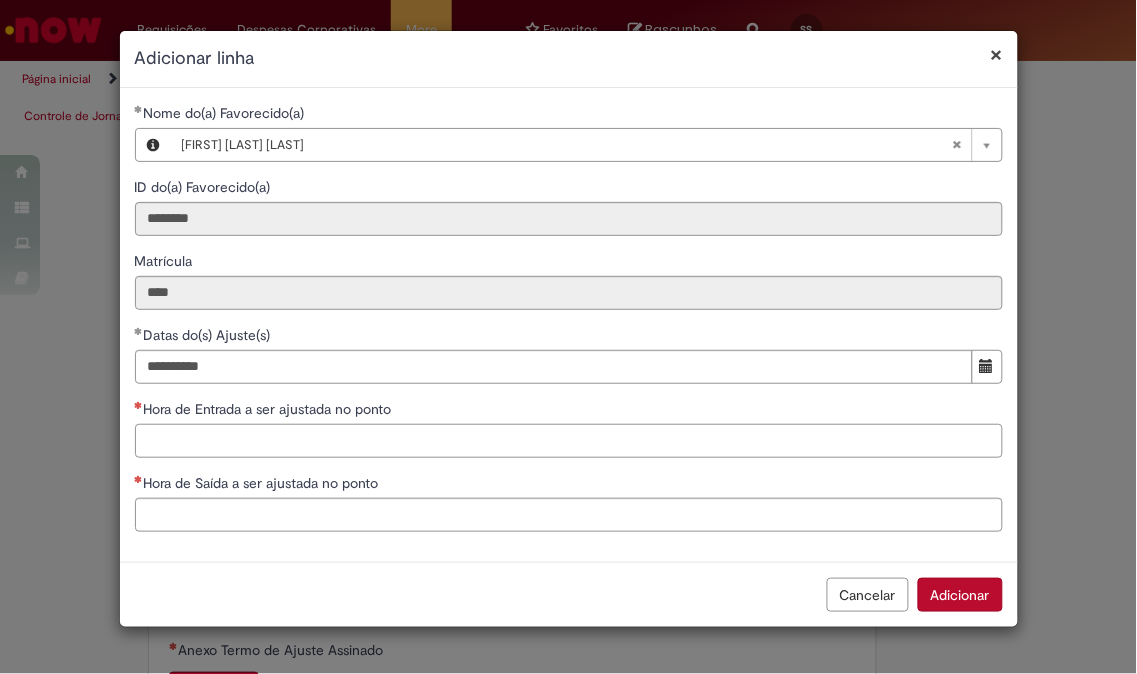 click on "**********" at bounding box center (569, 325) 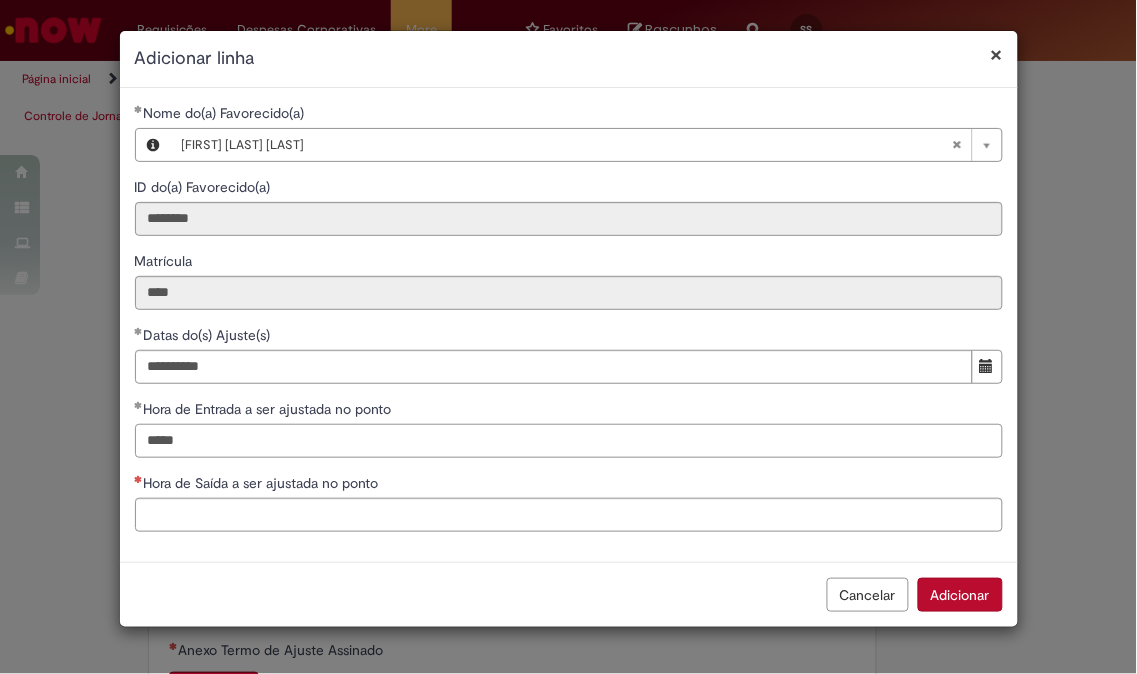 type on "*****" 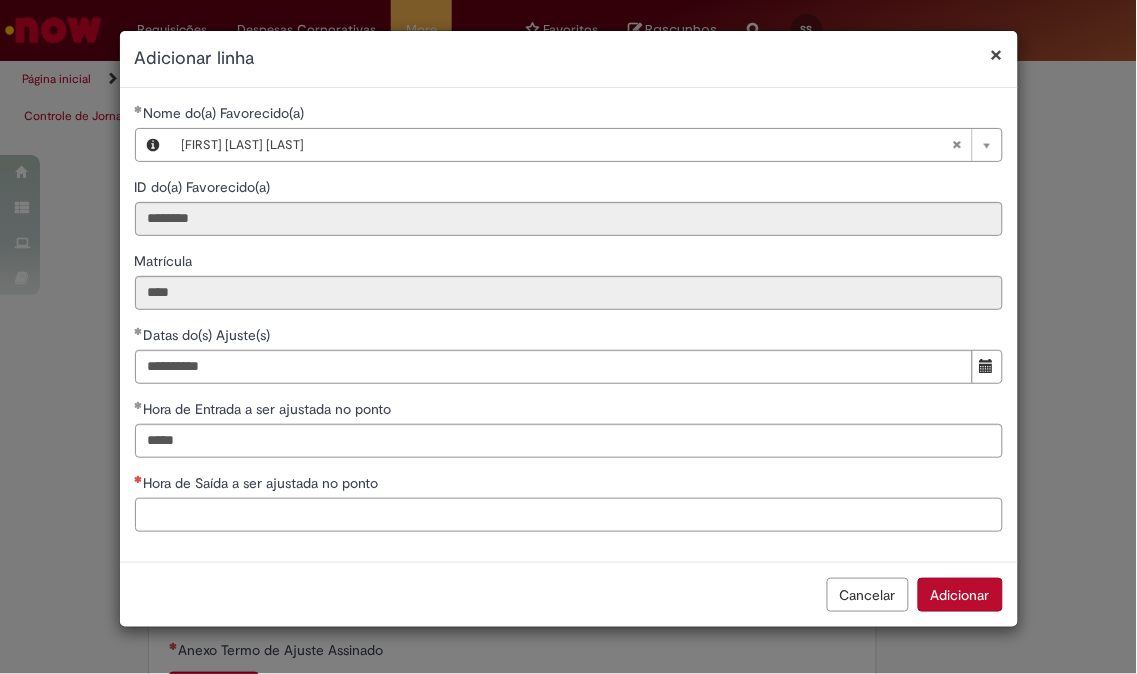 click on "Hora de Saída a ser ajustada no ponto" at bounding box center (569, 515) 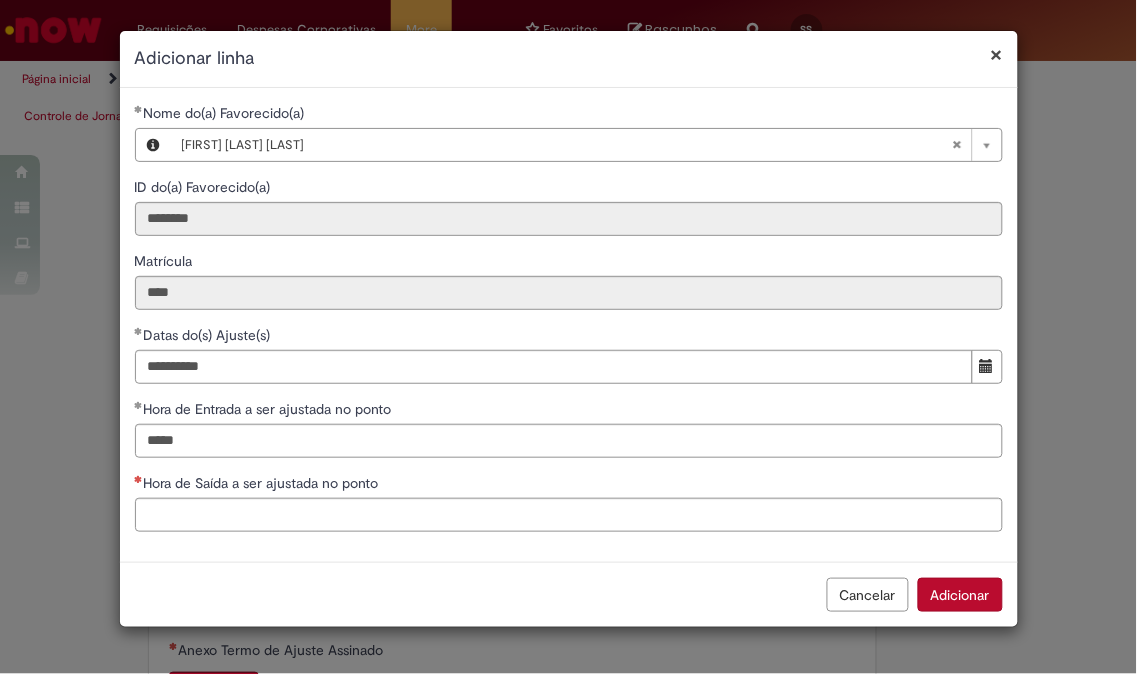 click on "Adicionar" at bounding box center [960, 595] 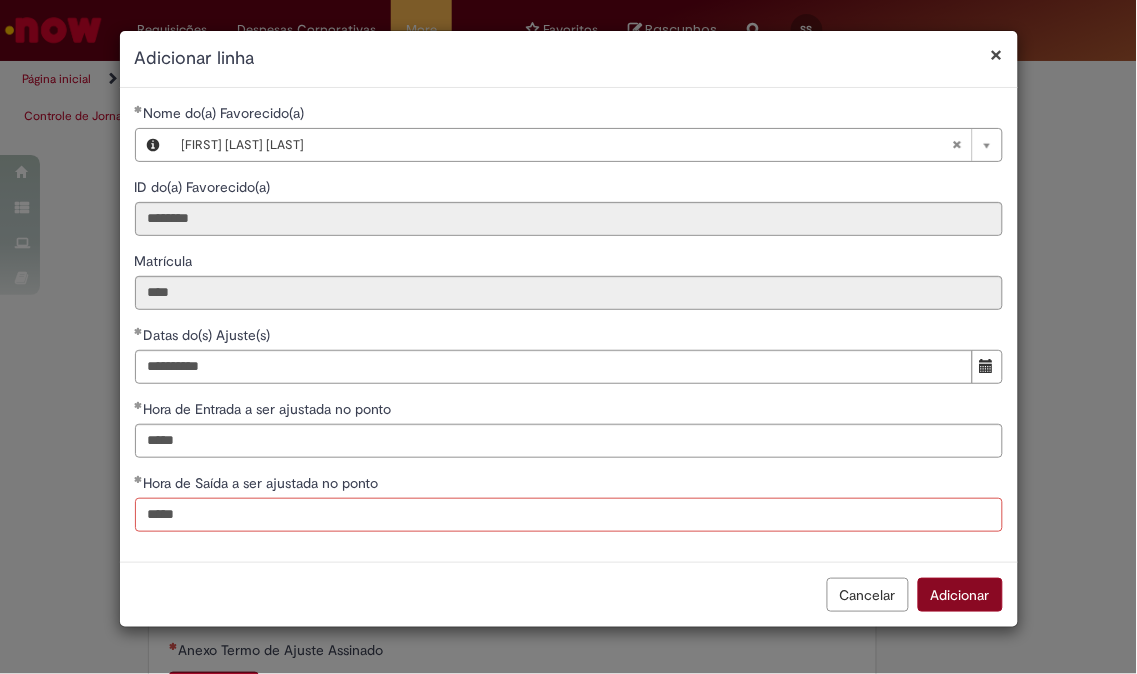 type on "*****" 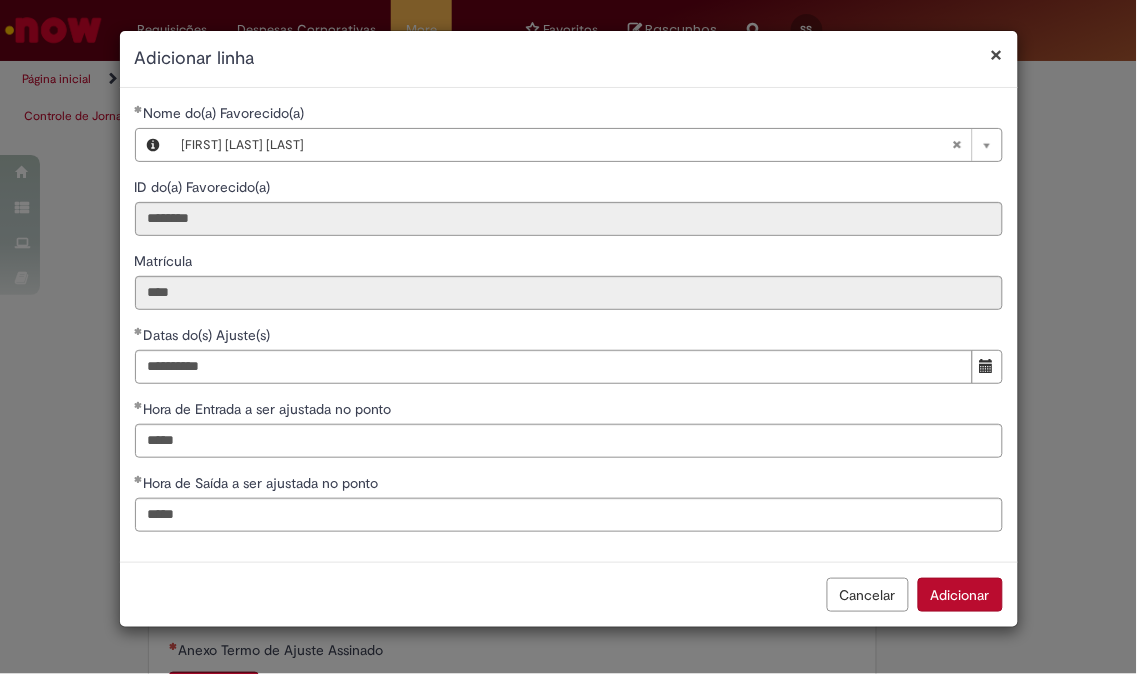 click on "Adicionar" at bounding box center [960, 595] 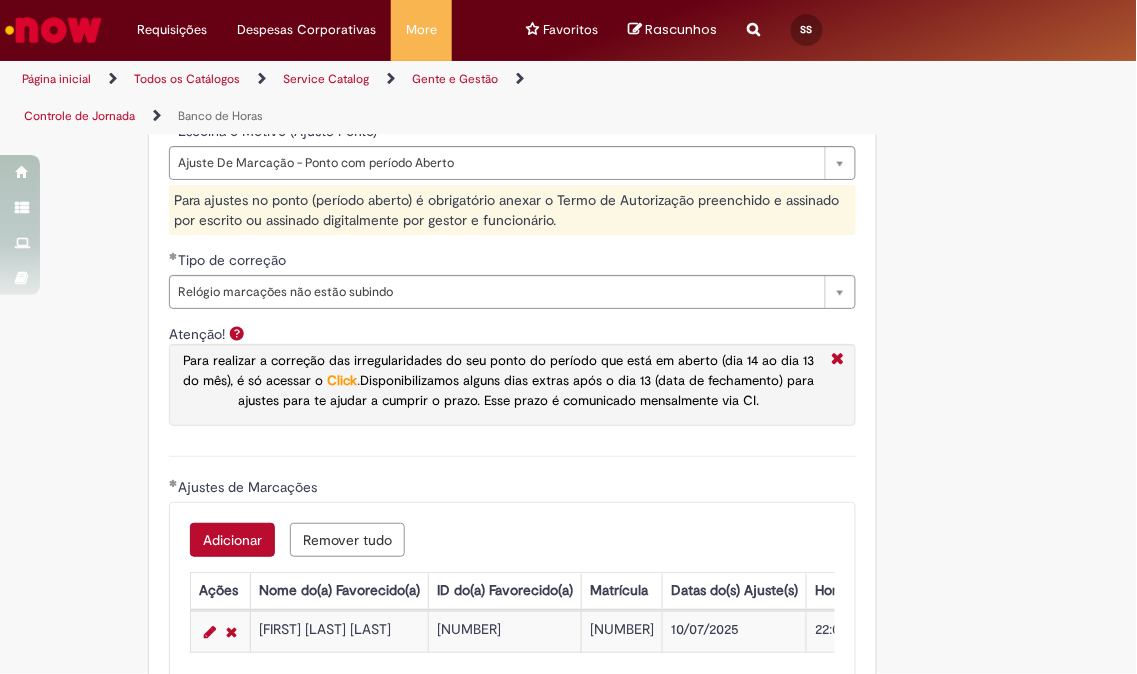 scroll, scrollTop: 1578, scrollLeft: 0, axis: vertical 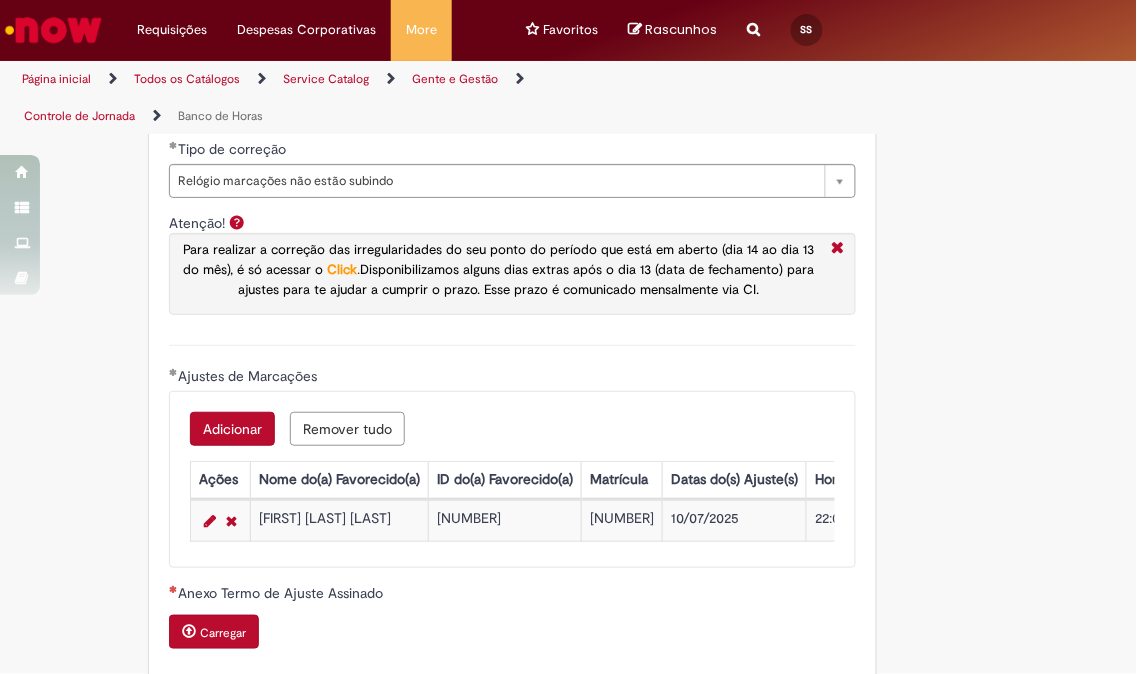 click on "Carregar" at bounding box center (223, 633) 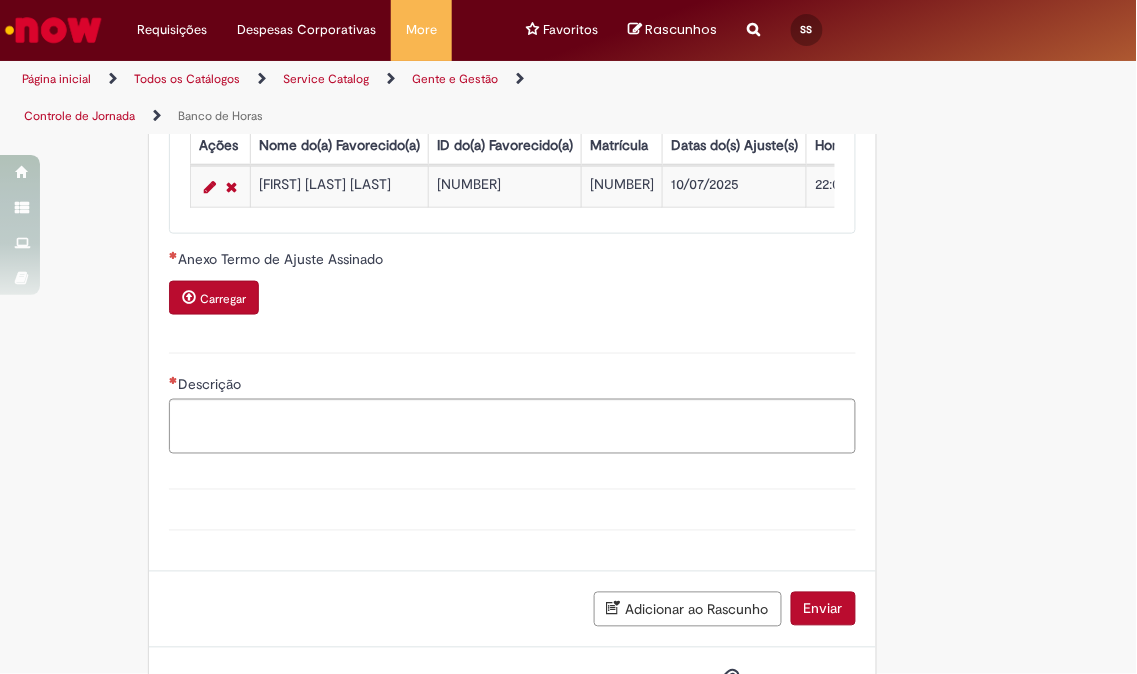 scroll, scrollTop: 2022, scrollLeft: 0, axis: vertical 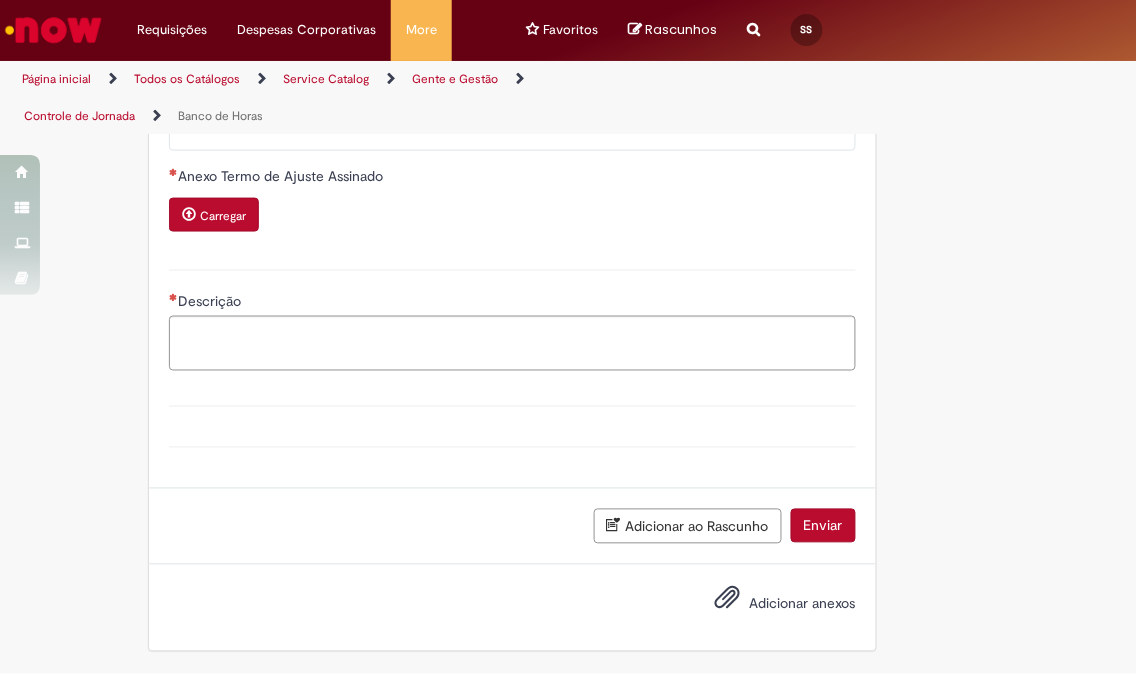 click on "Carregar" at bounding box center [223, 216] 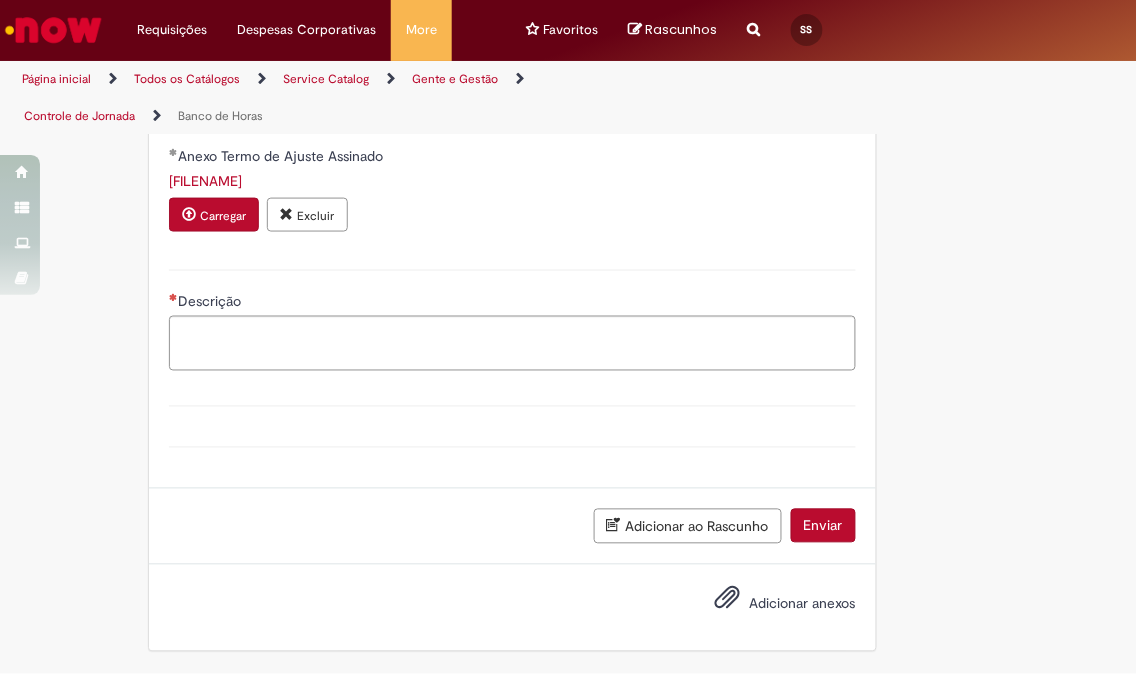 click on "Descrição" at bounding box center [512, 303] 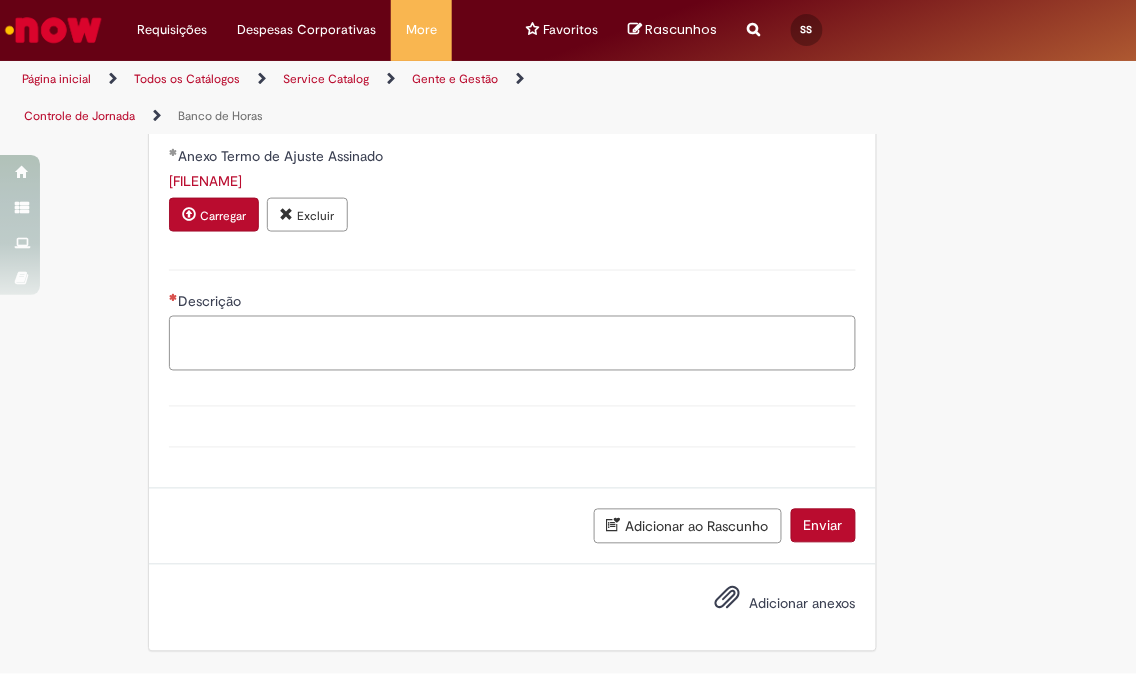 click on "Descrição" at bounding box center [512, 343] 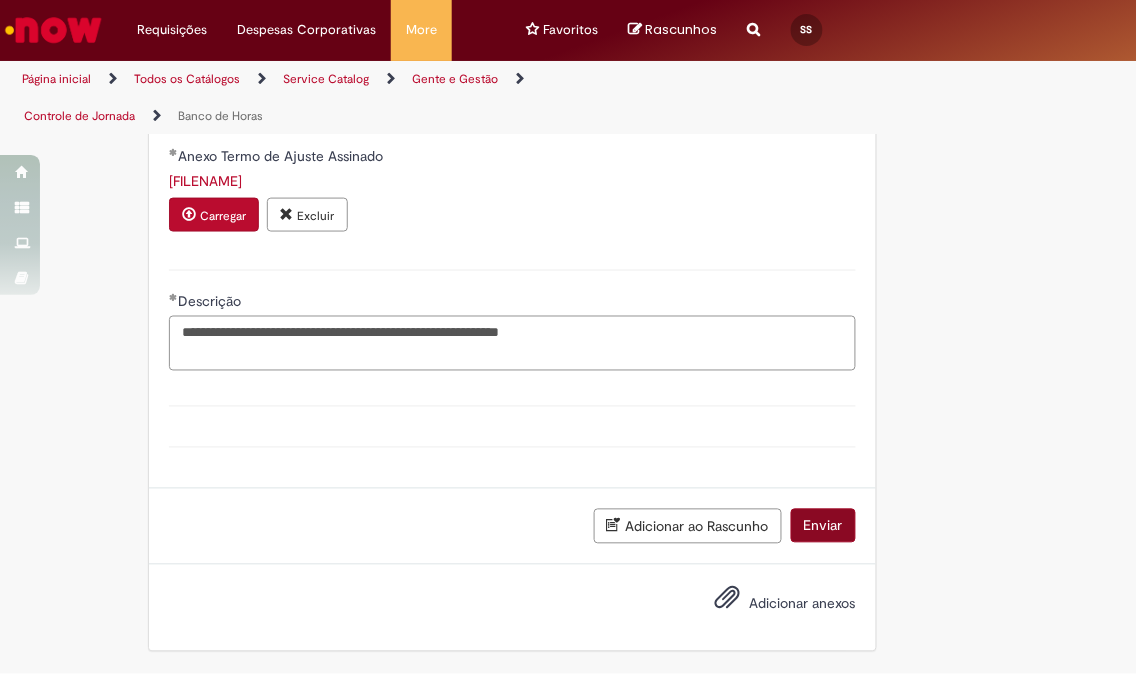 type on "**********" 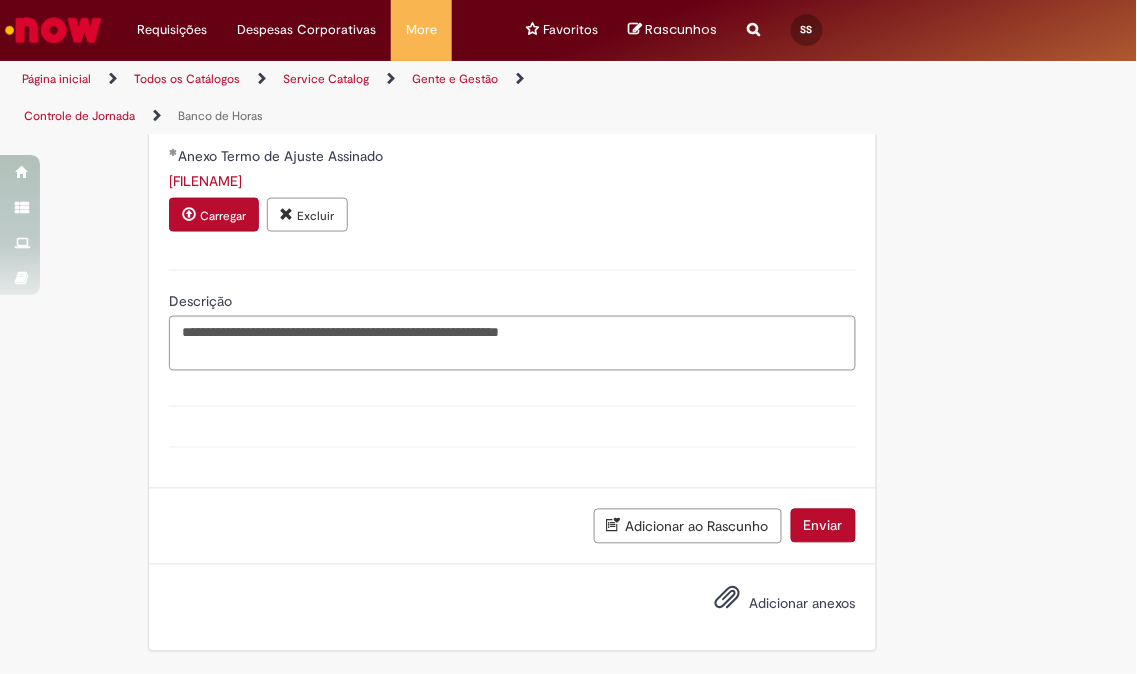 click on "Enviar" at bounding box center (823, 526) 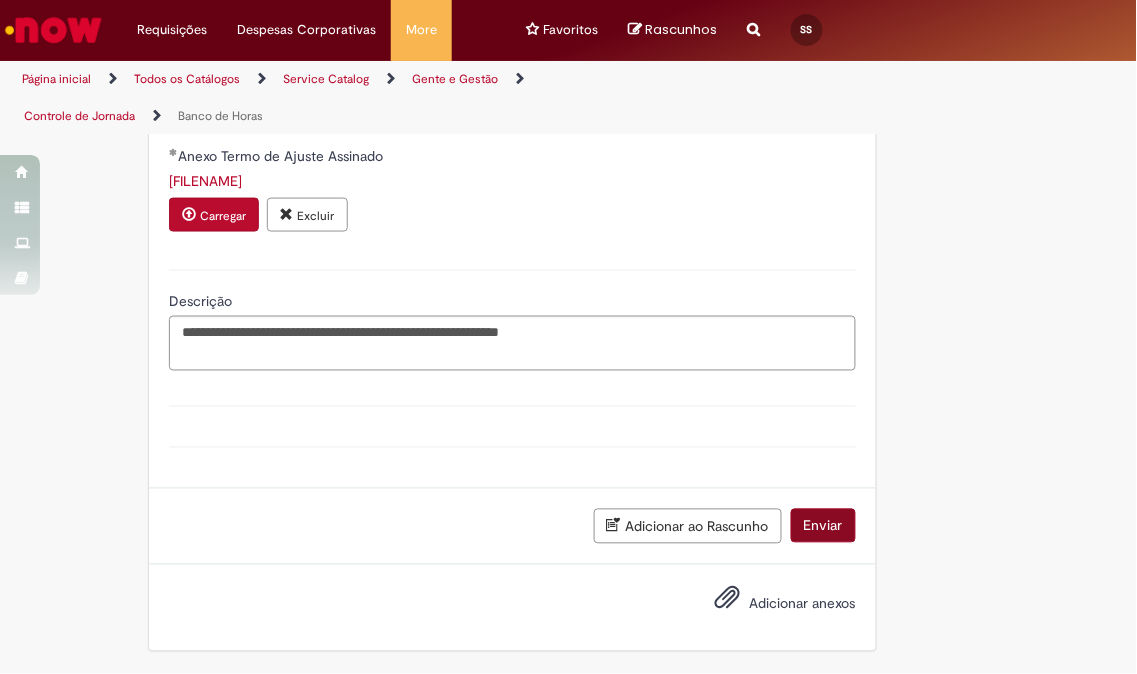 scroll, scrollTop: 1996, scrollLeft: 0, axis: vertical 